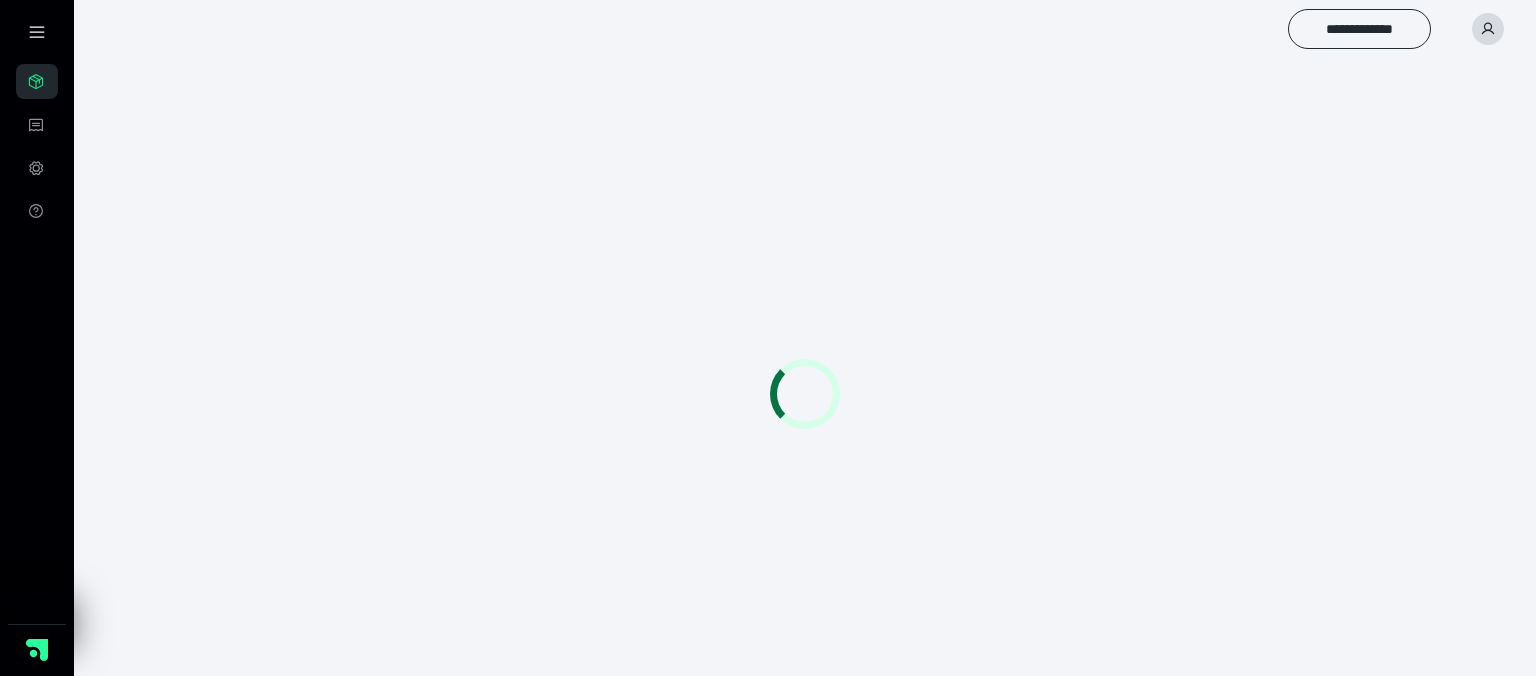 scroll, scrollTop: 0, scrollLeft: 0, axis: both 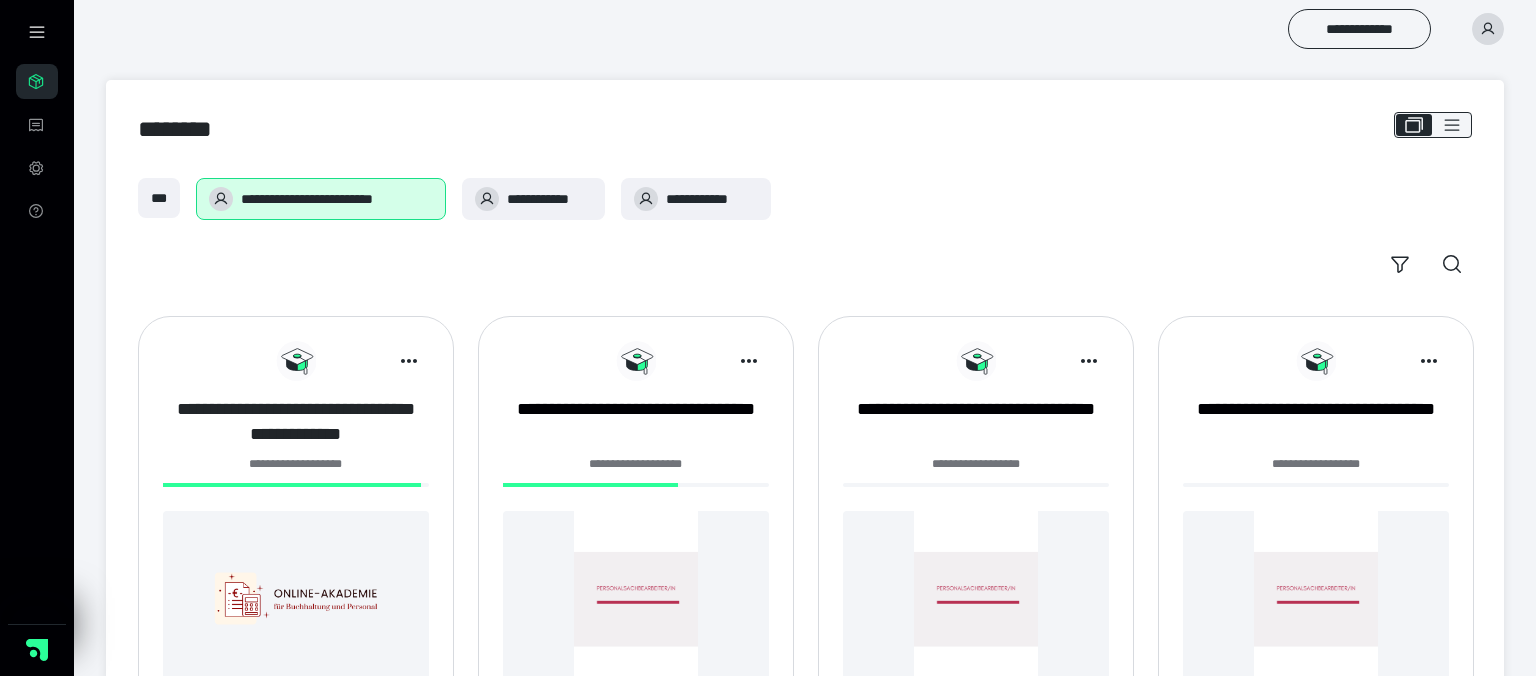 click on "**********" at bounding box center [296, 422] 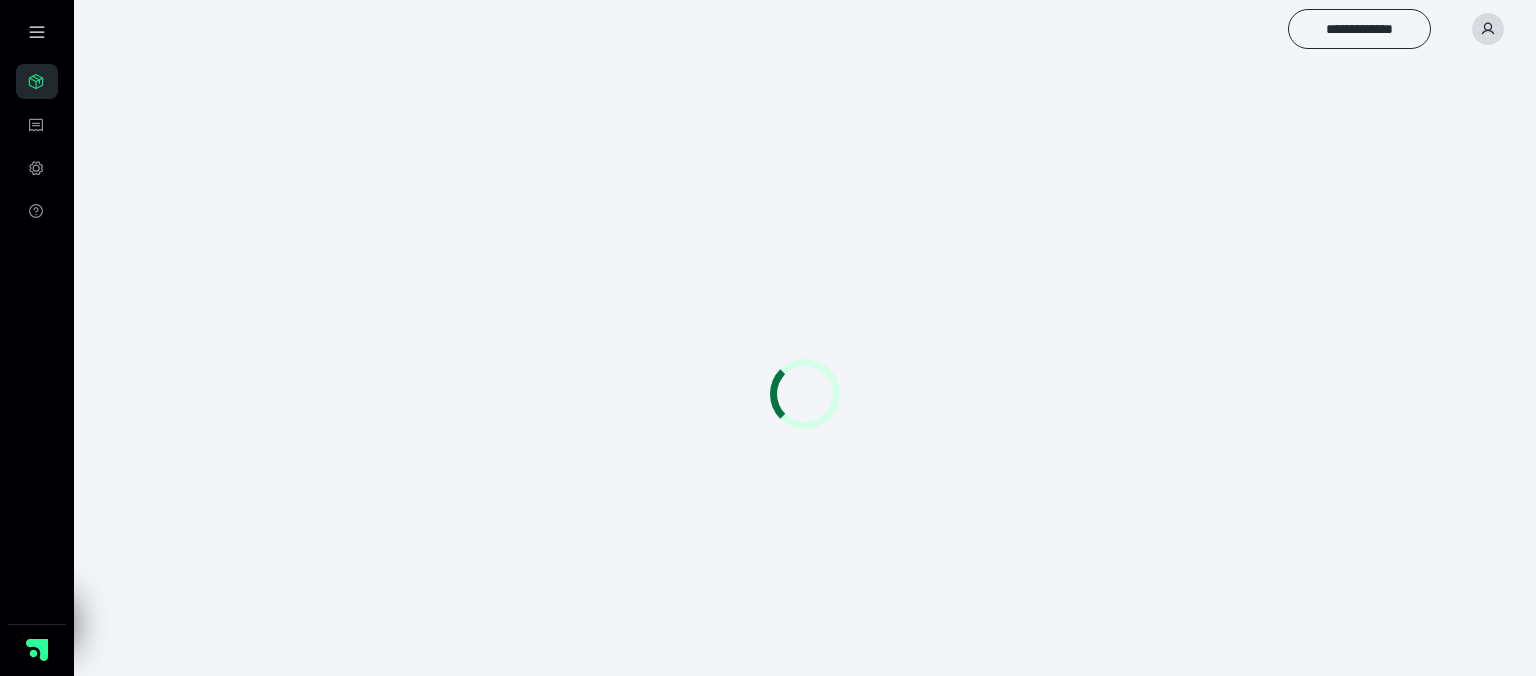 scroll, scrollTop: 0, scrollLeft: 0, axis: both 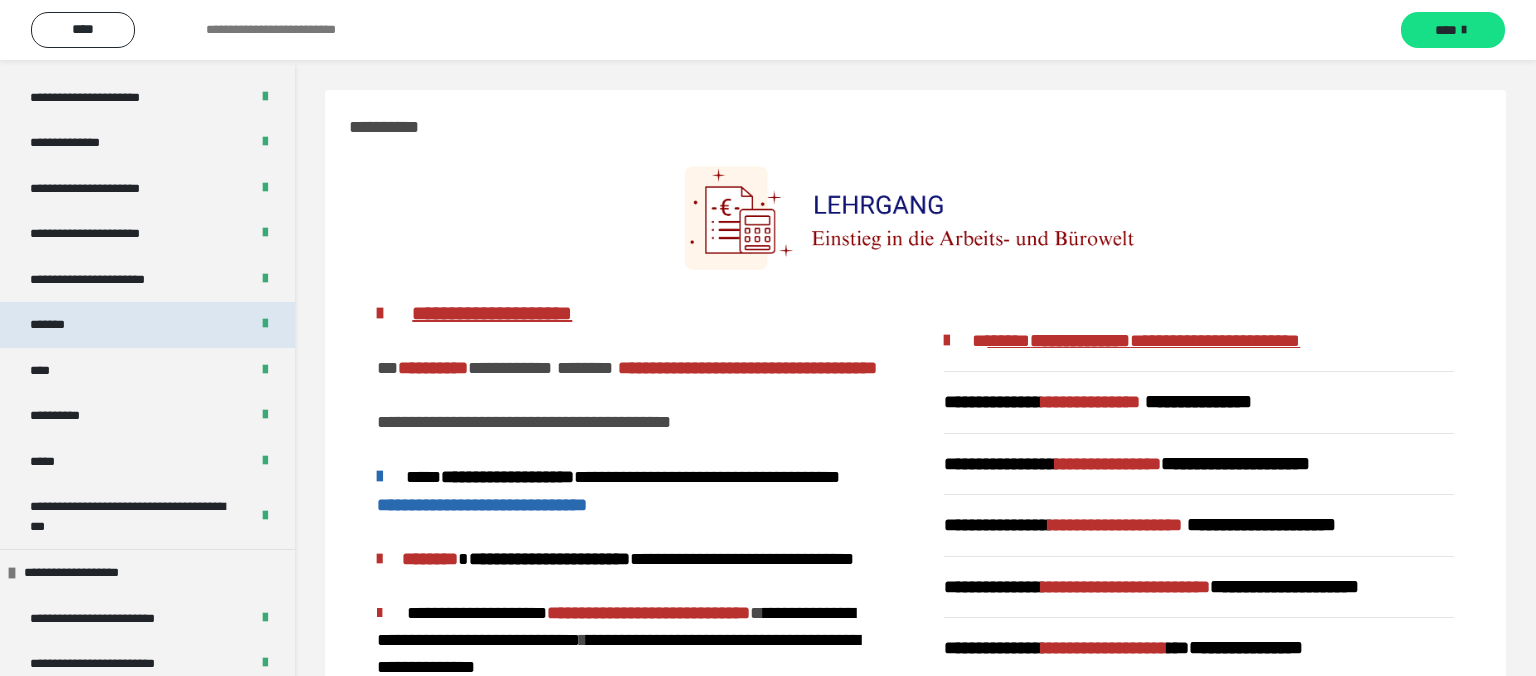click on "*******" at bounding box center [147, 325] 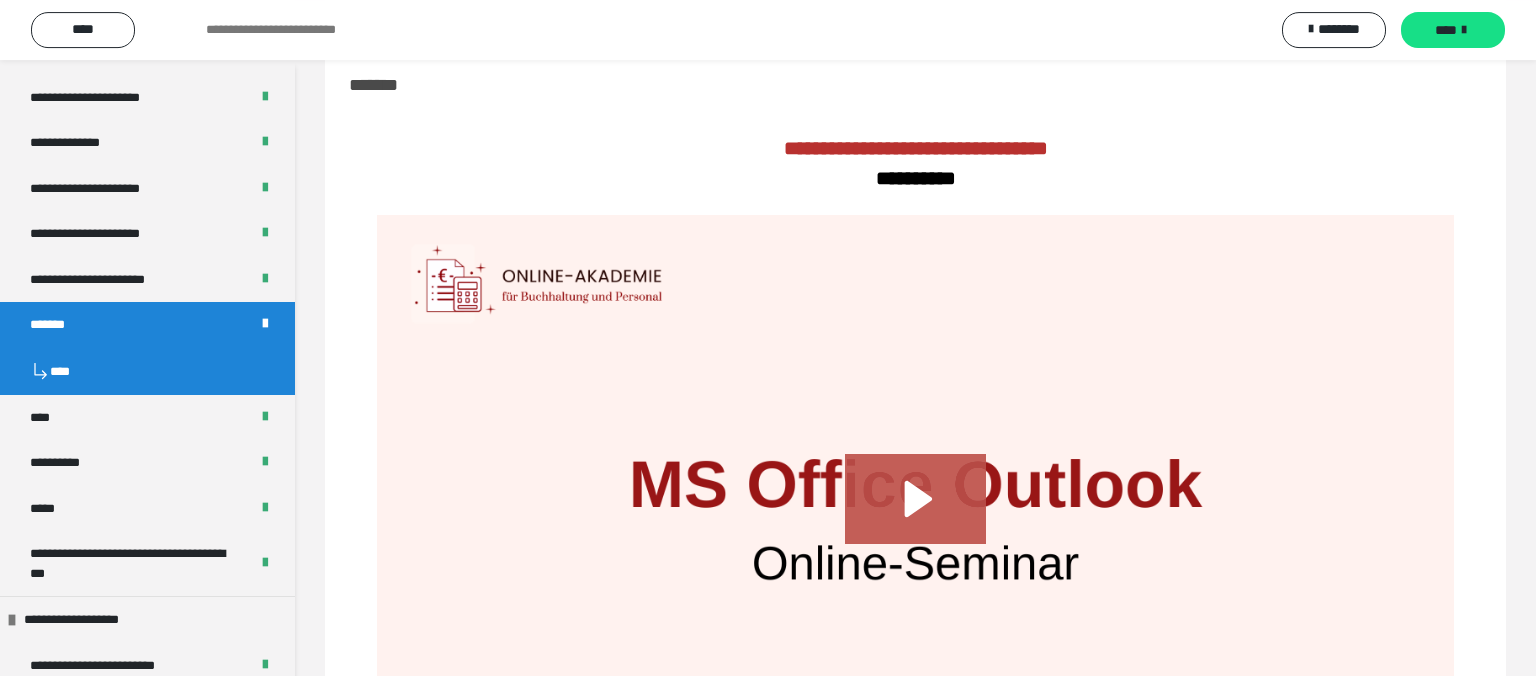 scroll, scrollTop: 316, scrollLeft: 0, axis: vertical 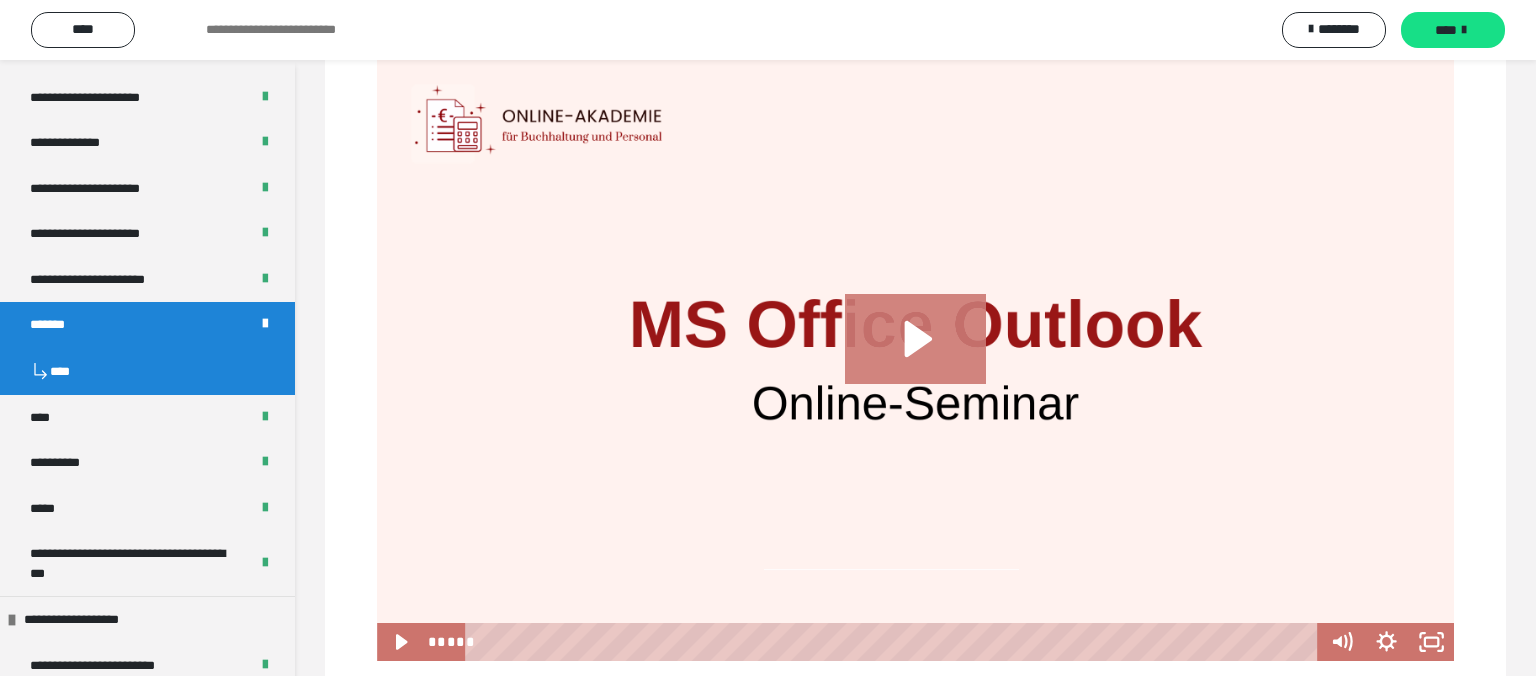 click 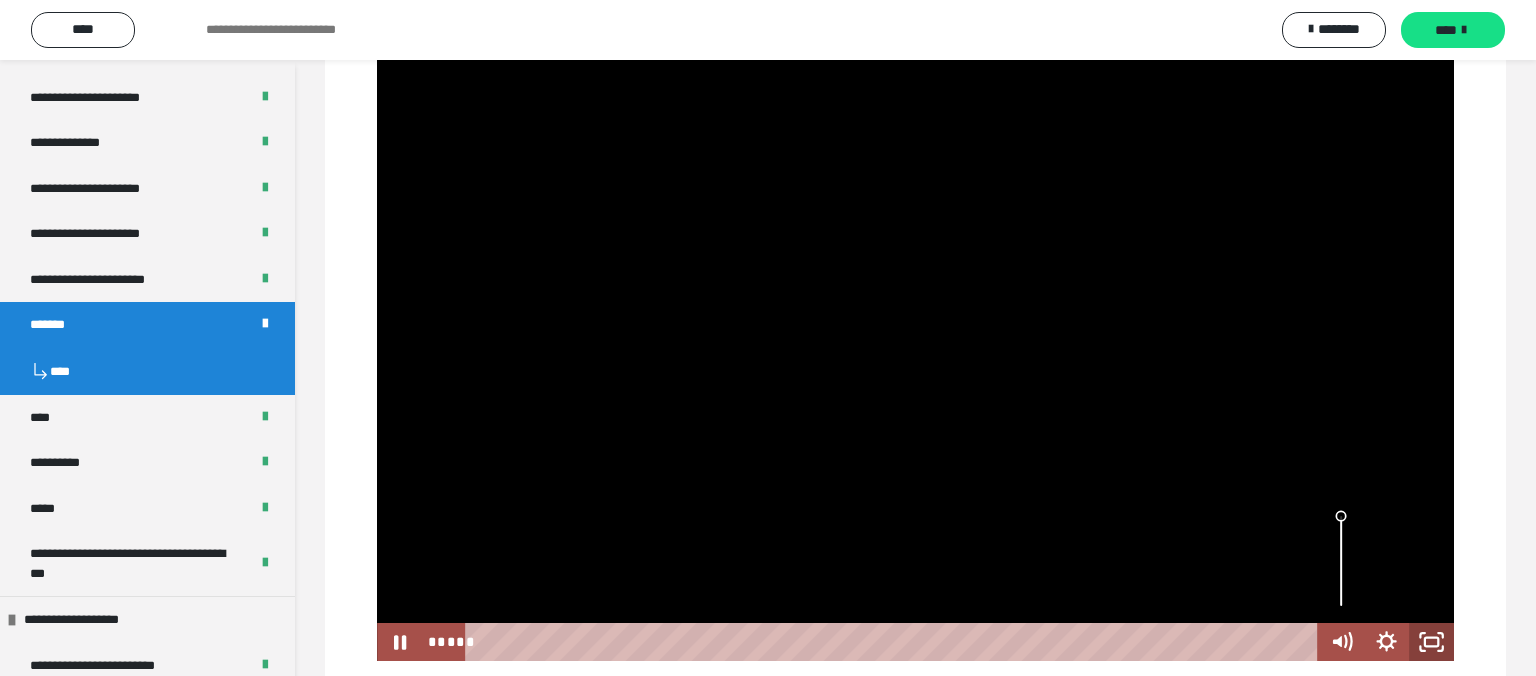 click 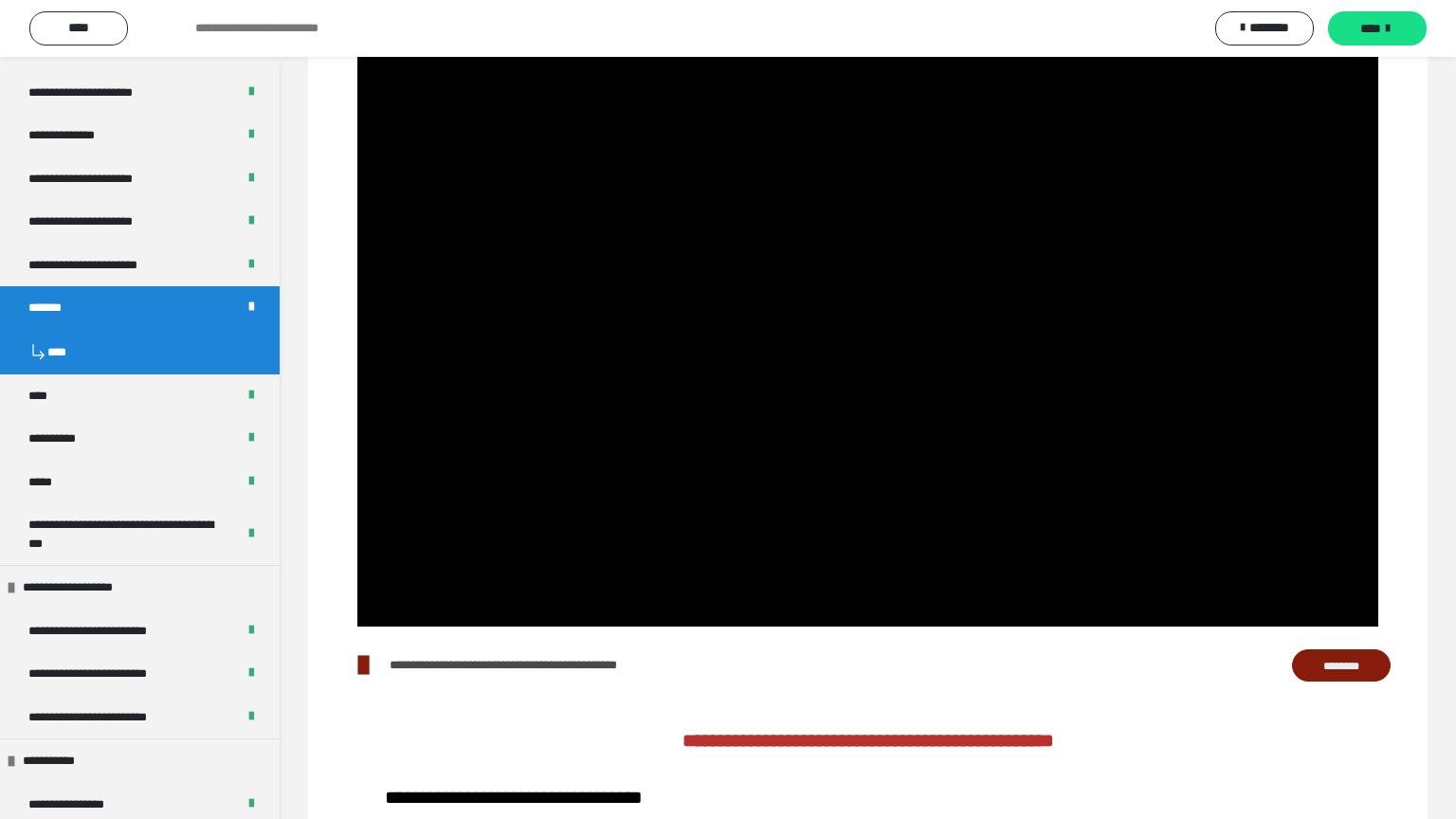 type 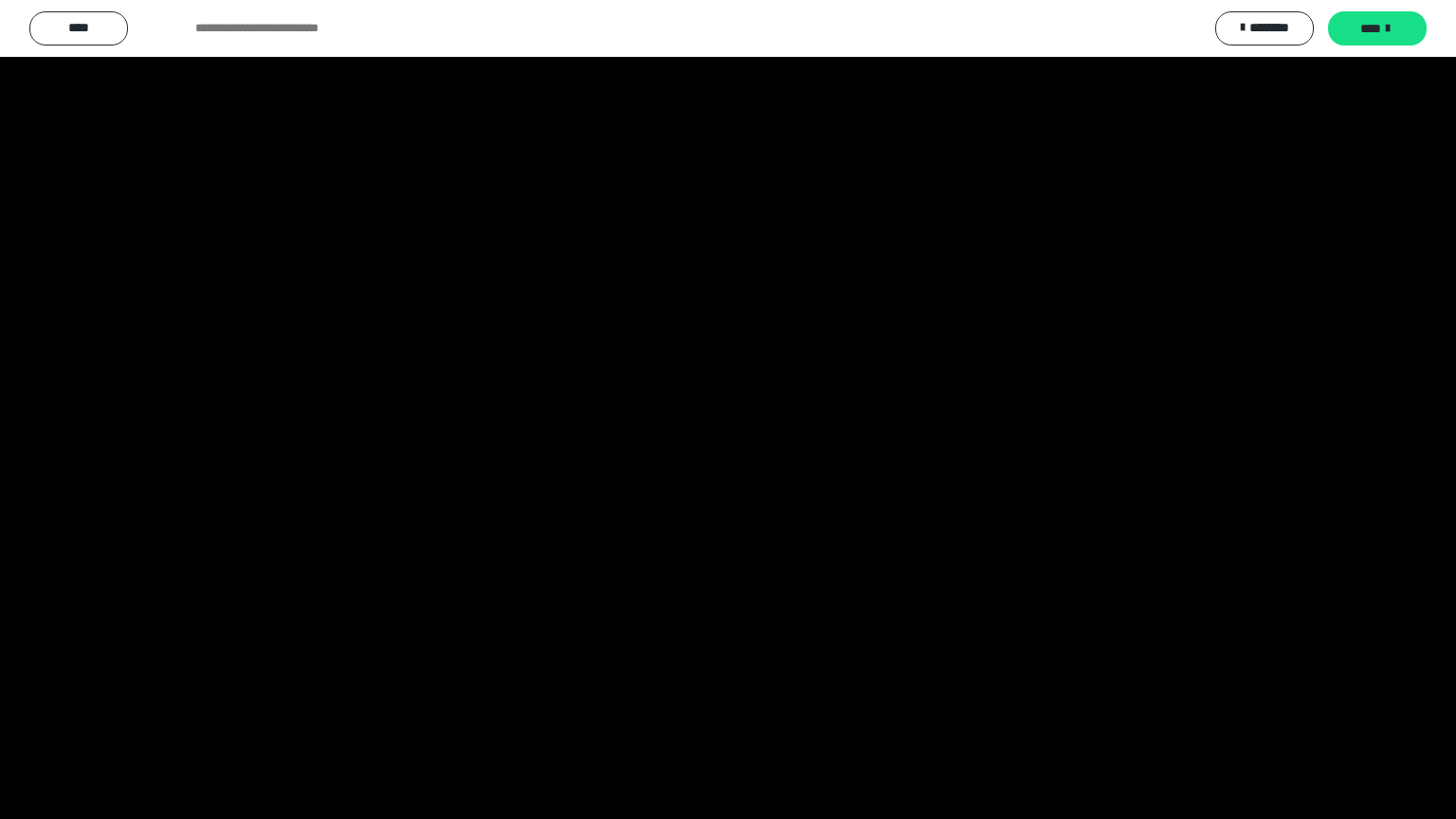 click at bounding box center (1431, 798) 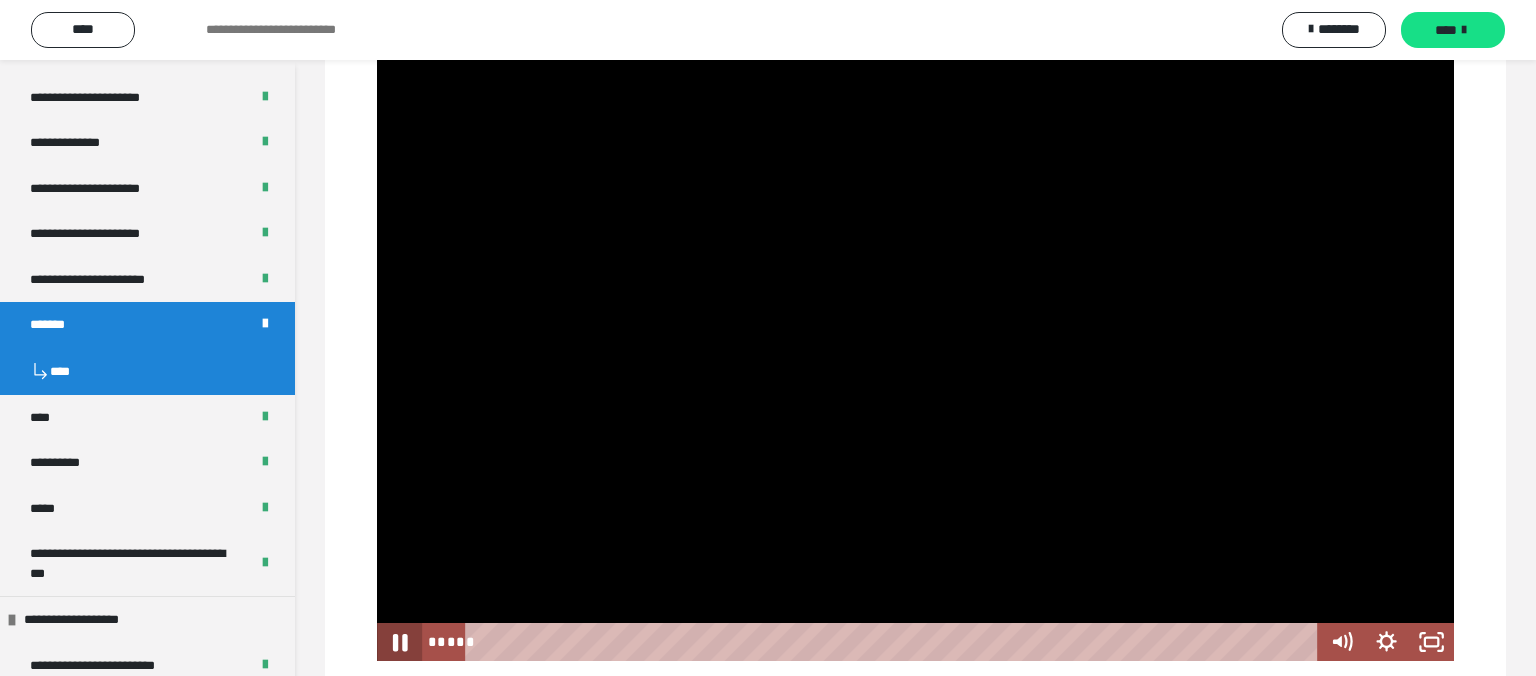 click 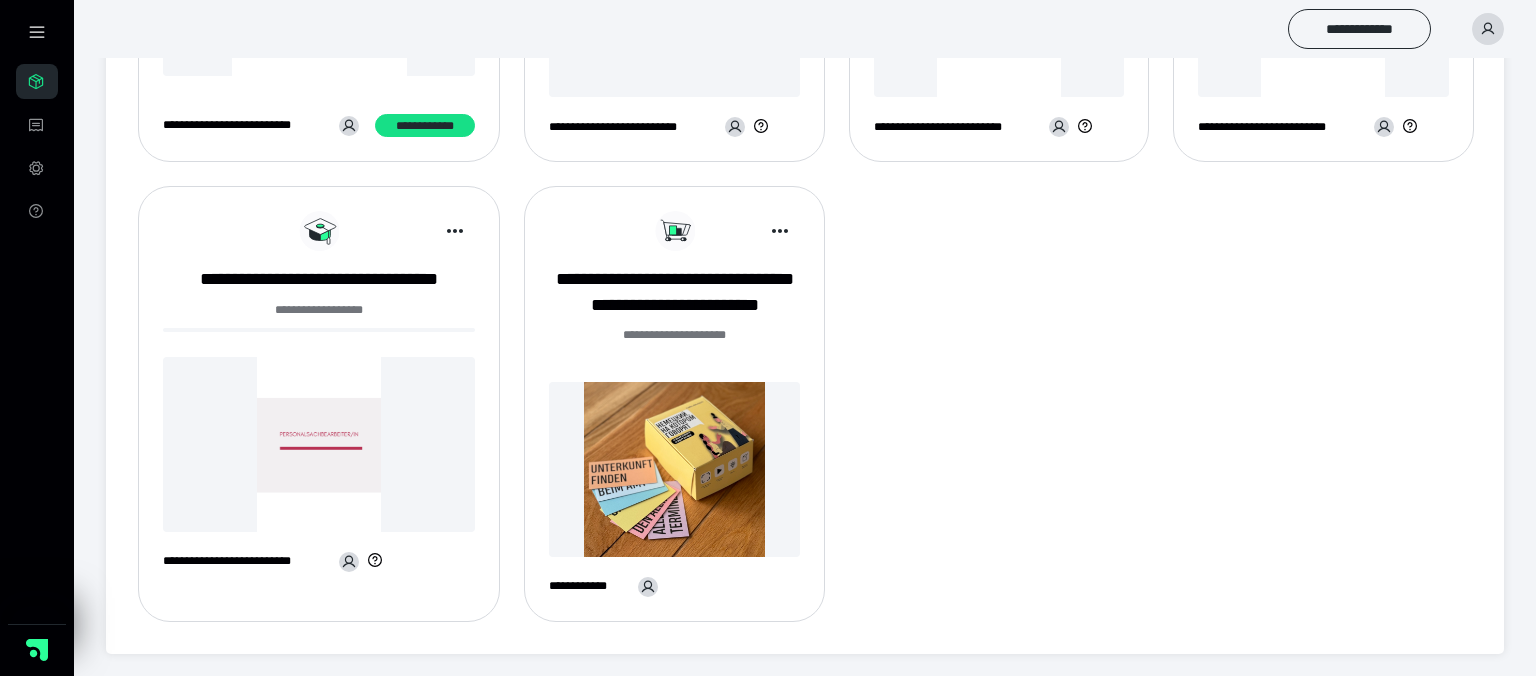 scroll, scrollTop: 167, scrollLeft: 0, axis: vertical 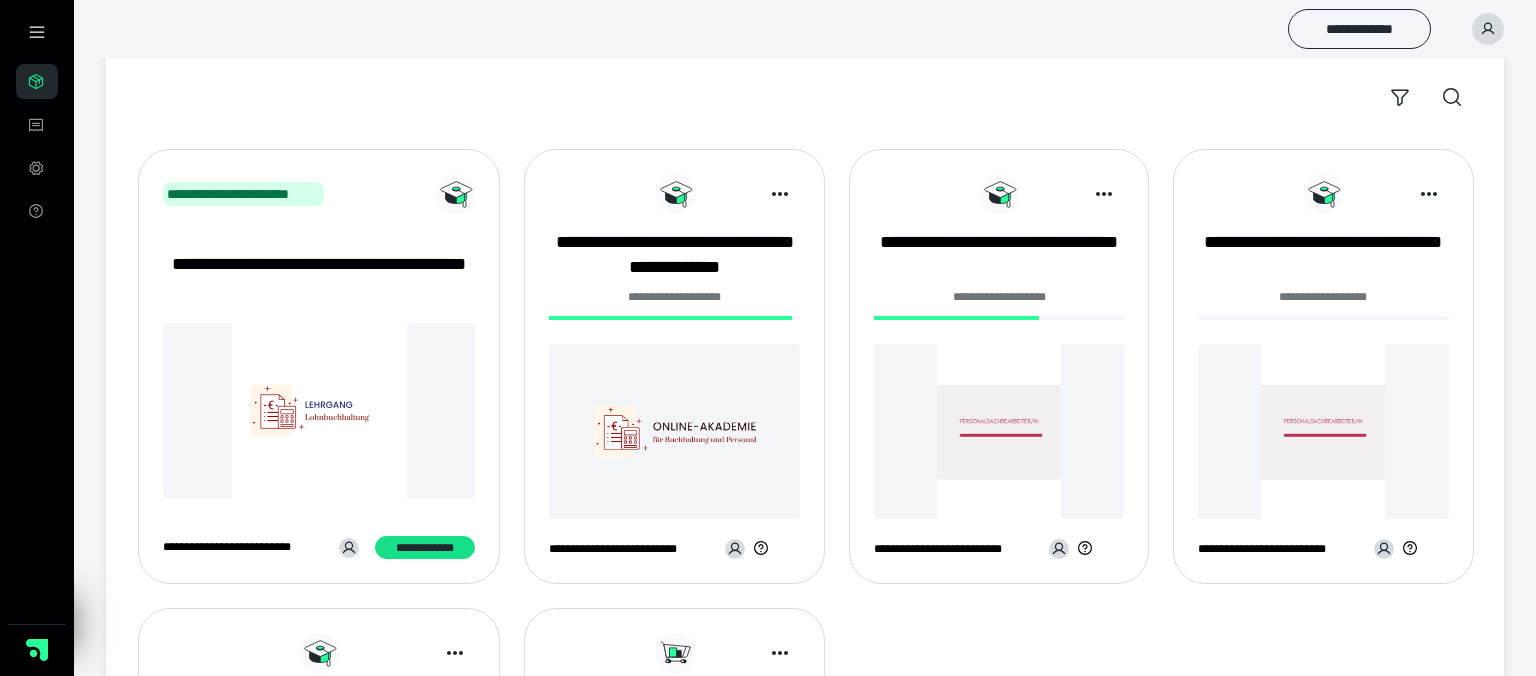 click on "**********" at bounding box center [674, 374] 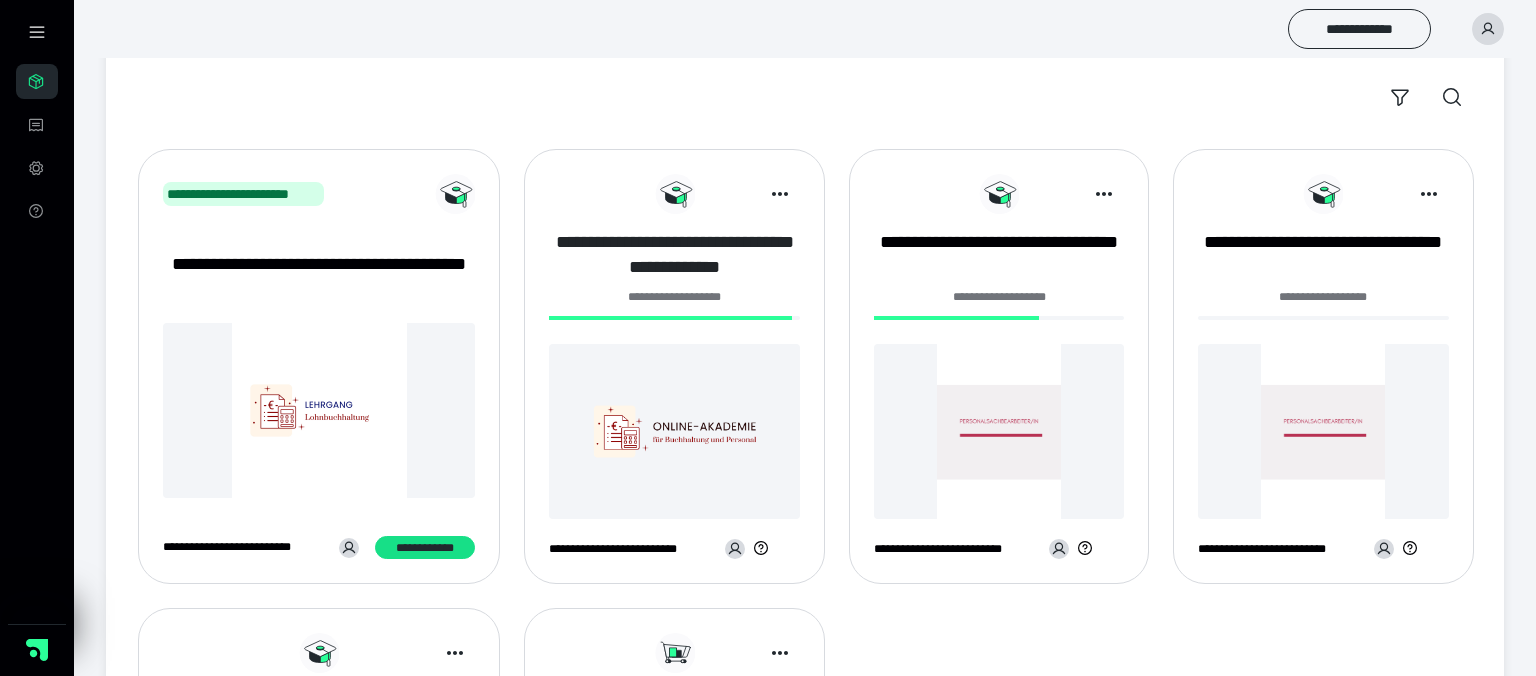 click on "**********" at bounding box center [674, 255] 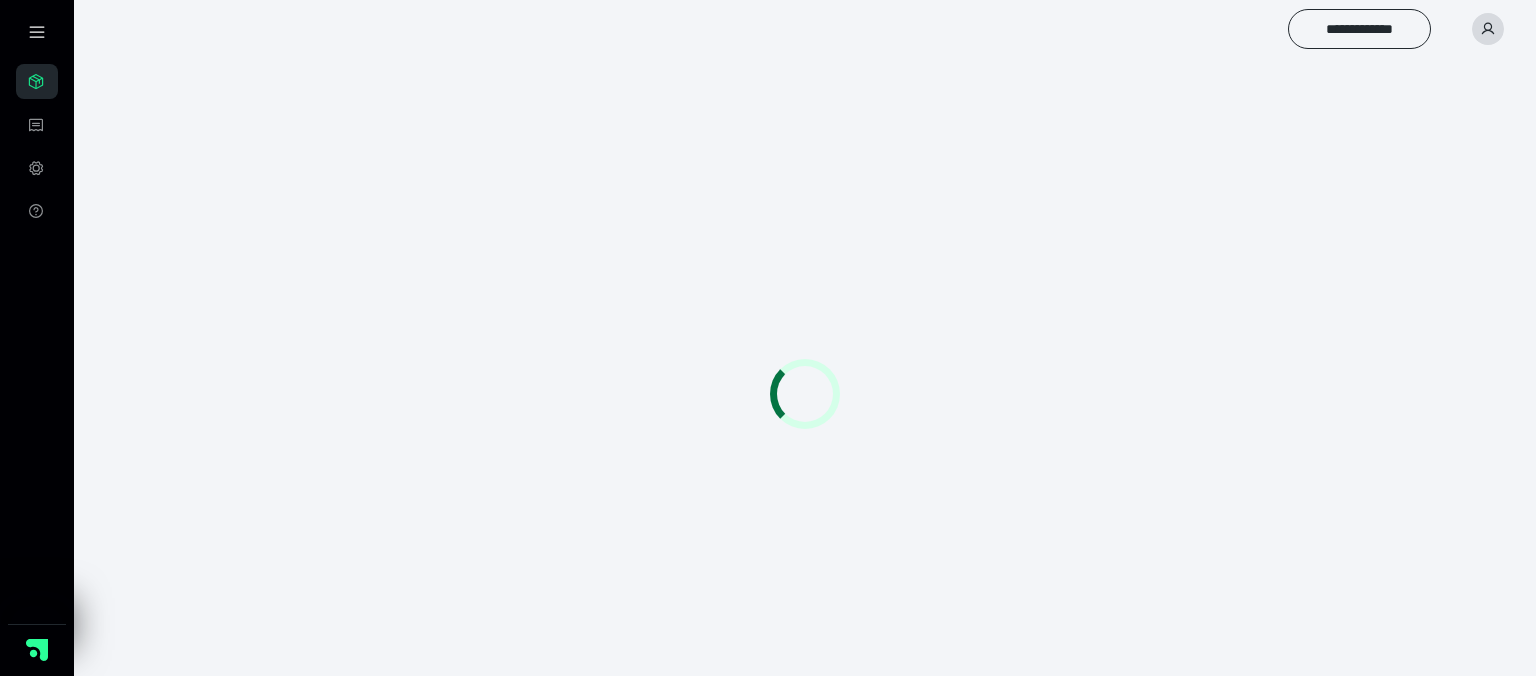 scroll, scrollTop: 0, scrollLeft: 0, axis: both 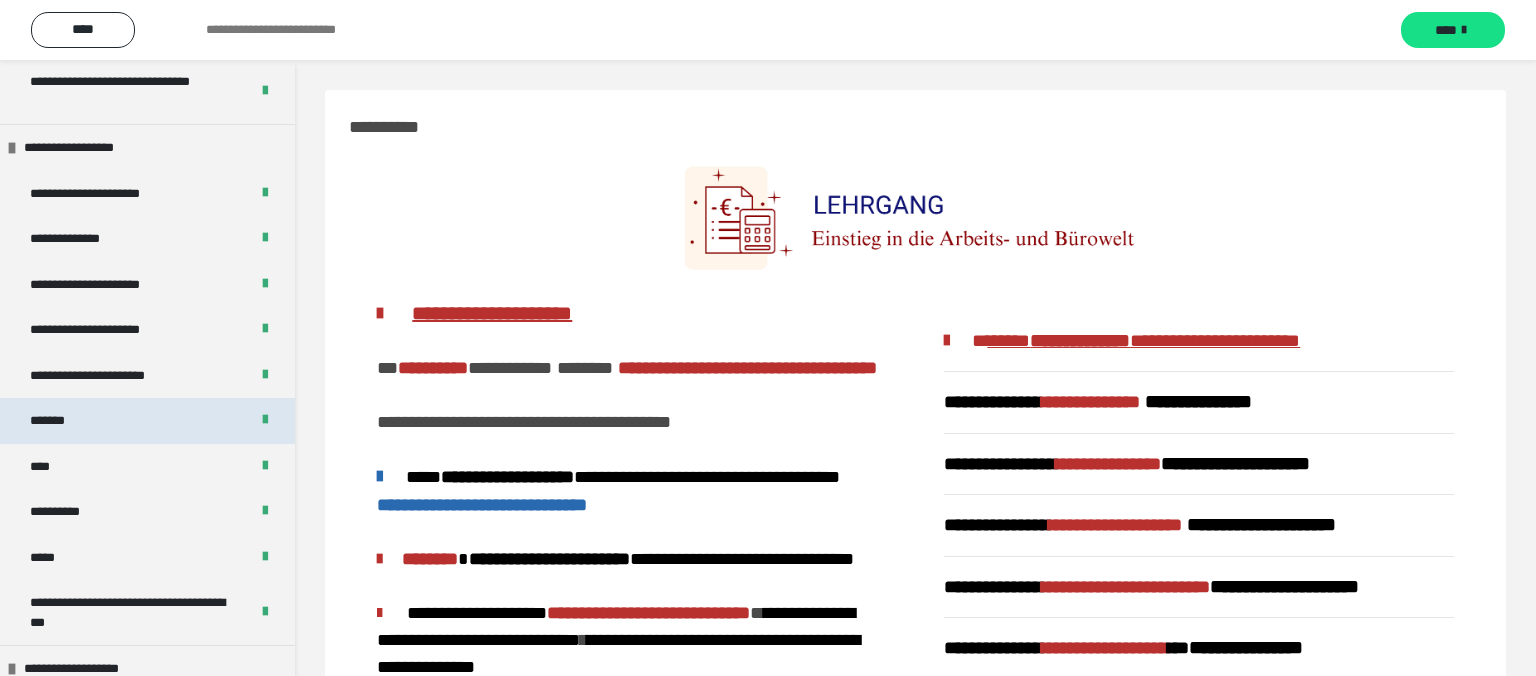 click on "*******" at bounding box center (147, 421) 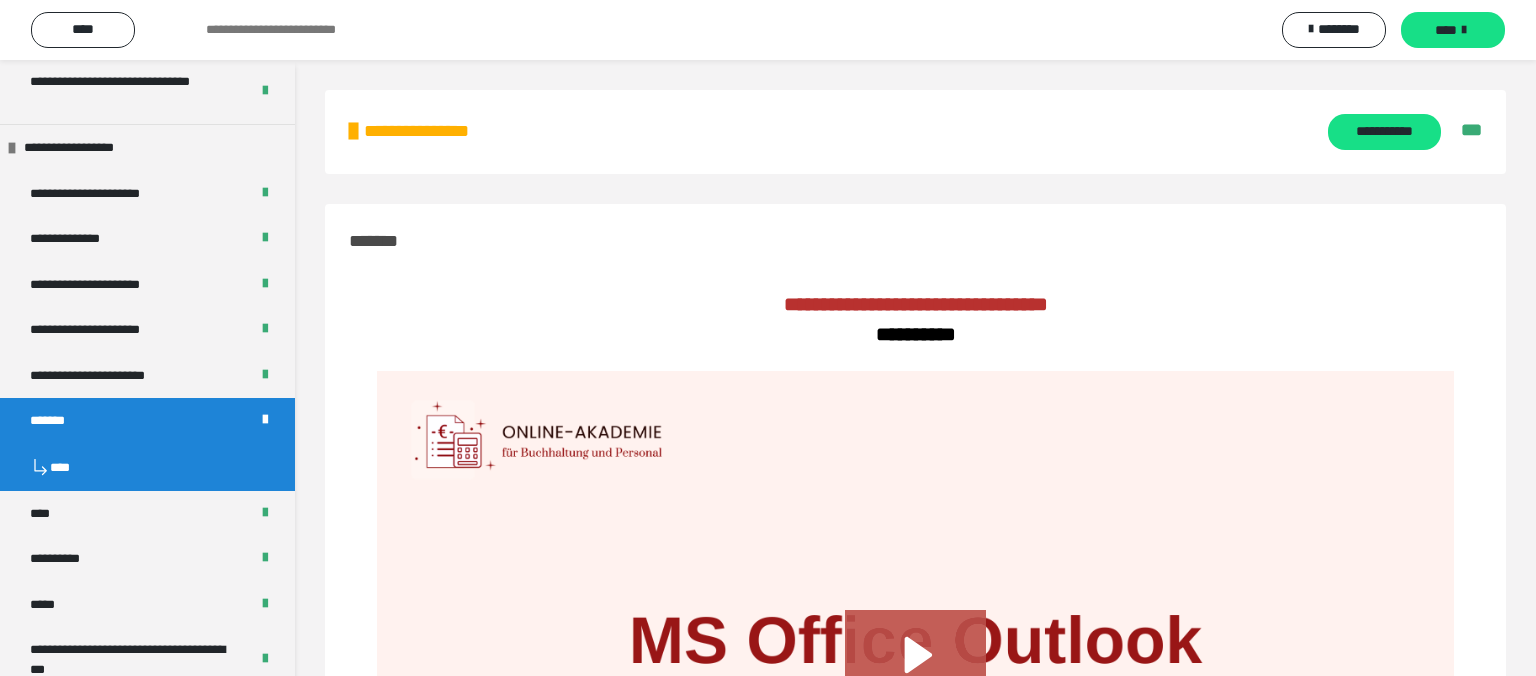 scroll, scrollTop: 422, scrollLeft: 0, axis: vertical 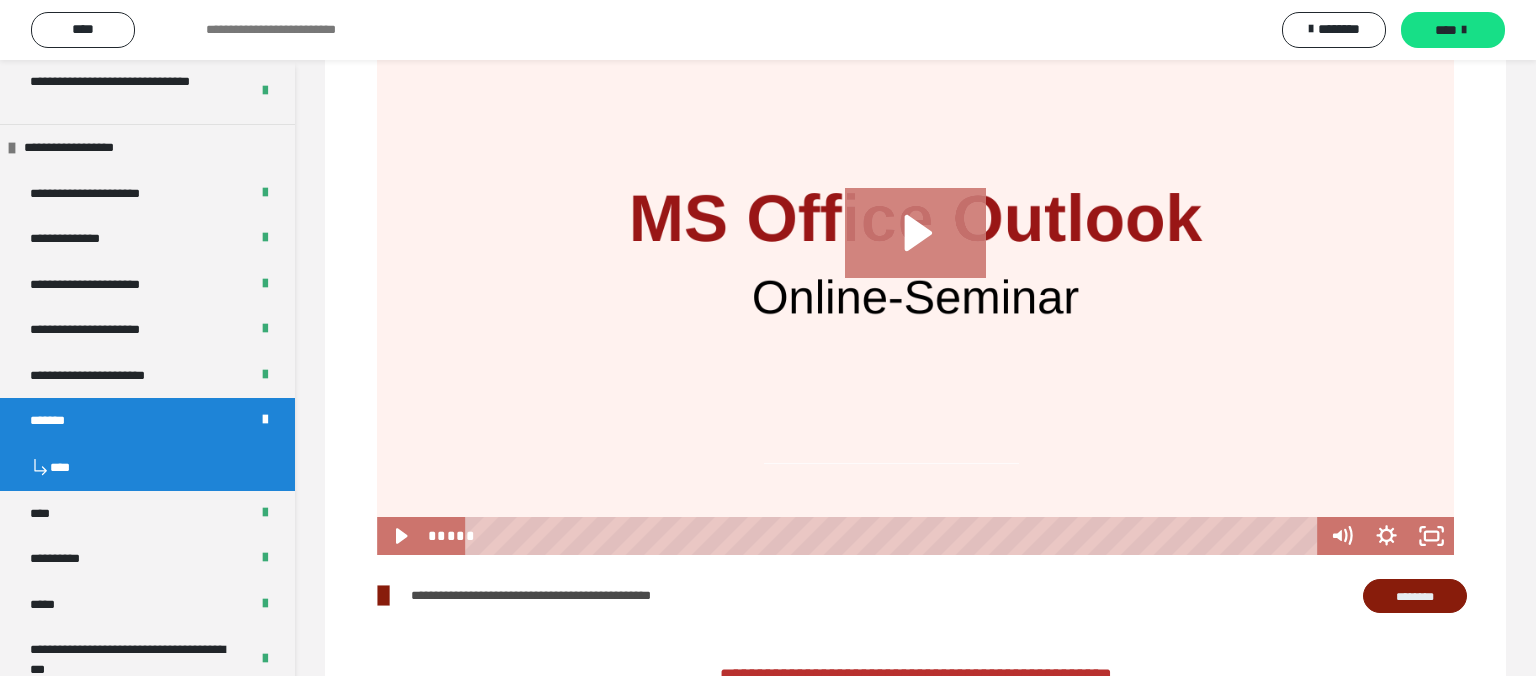 click 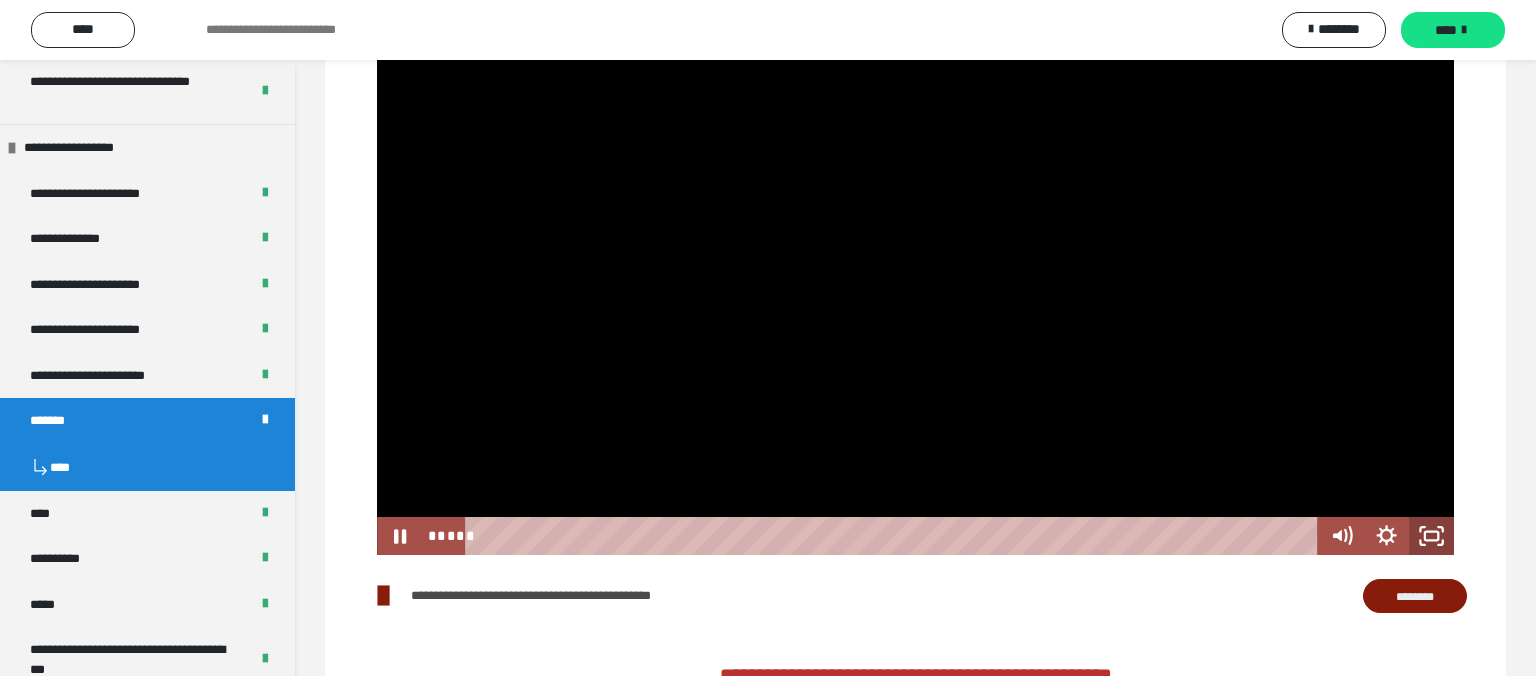 click 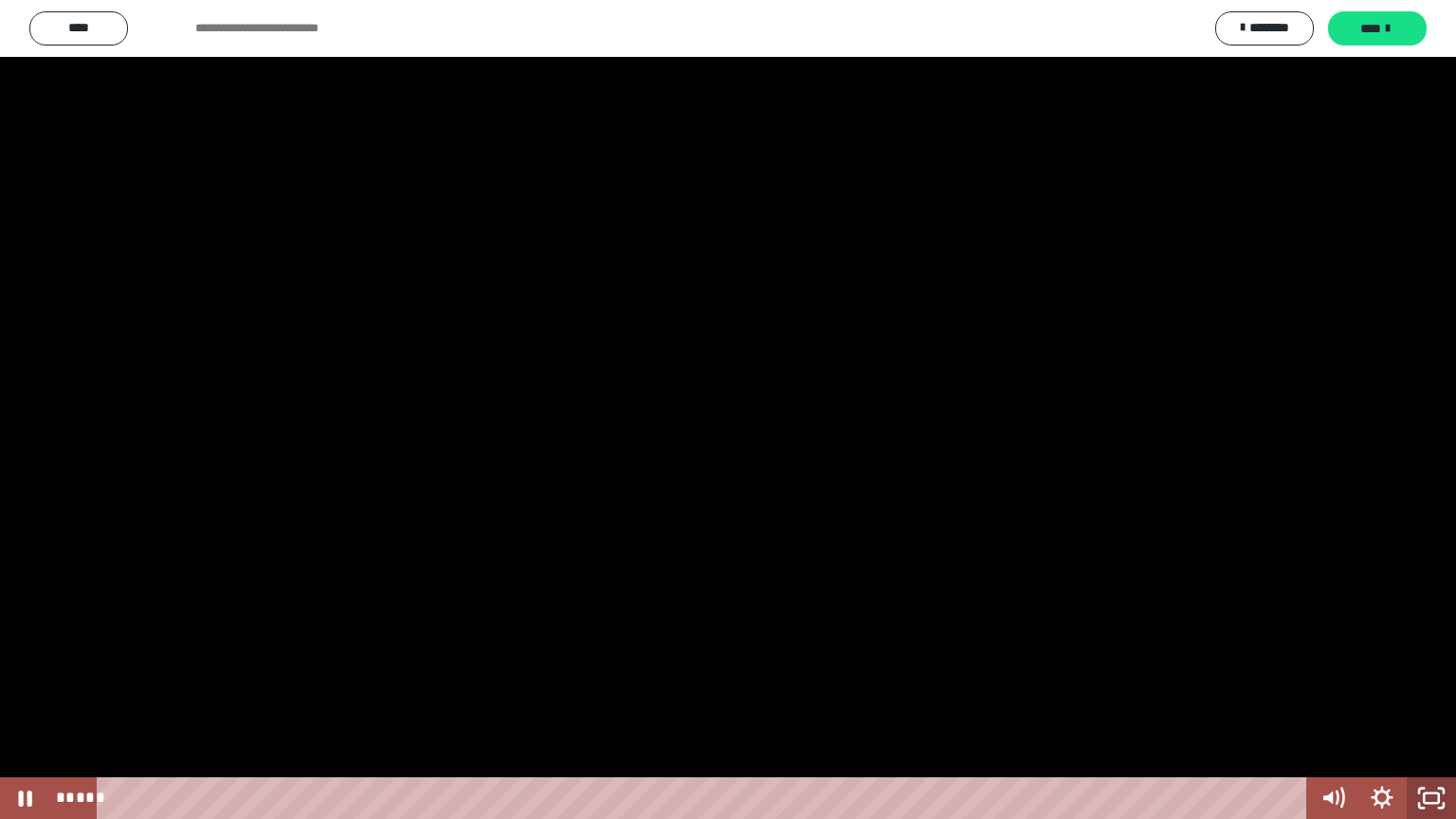 click 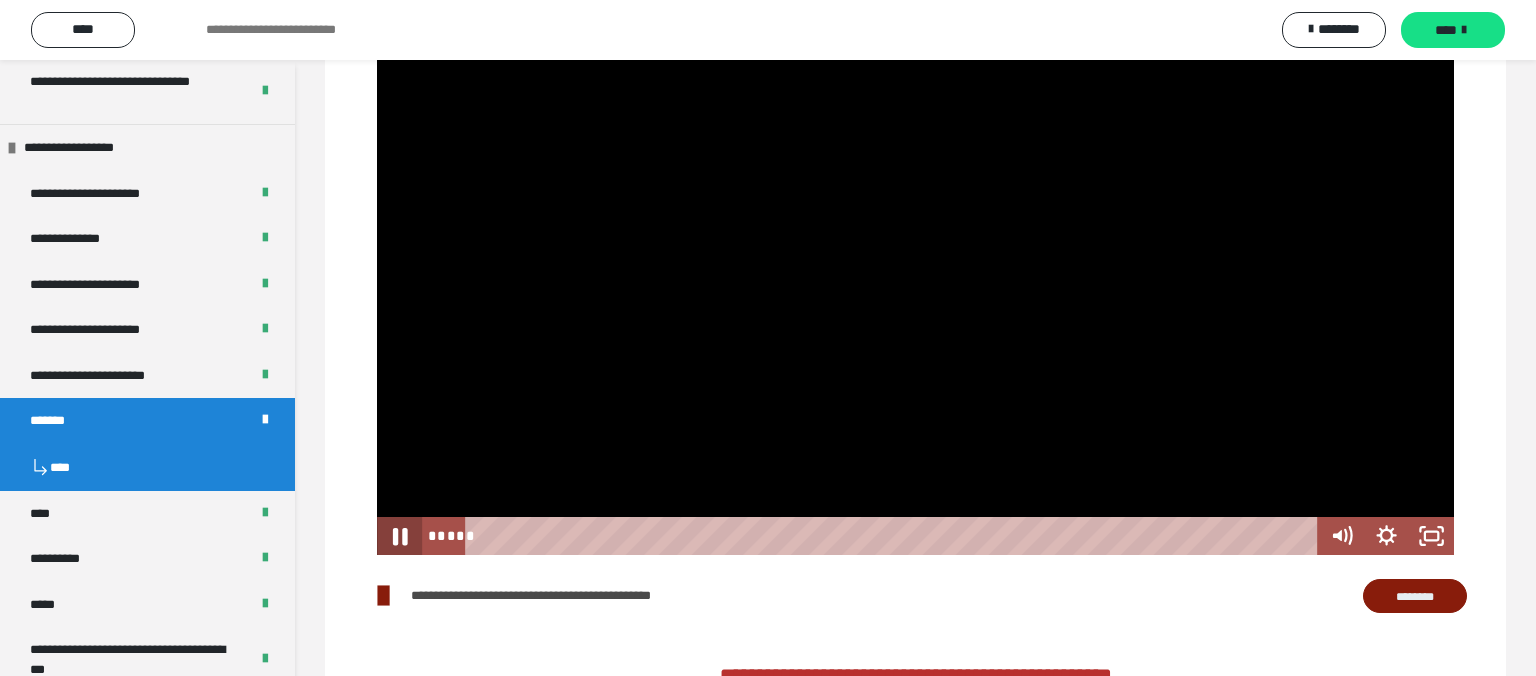 click 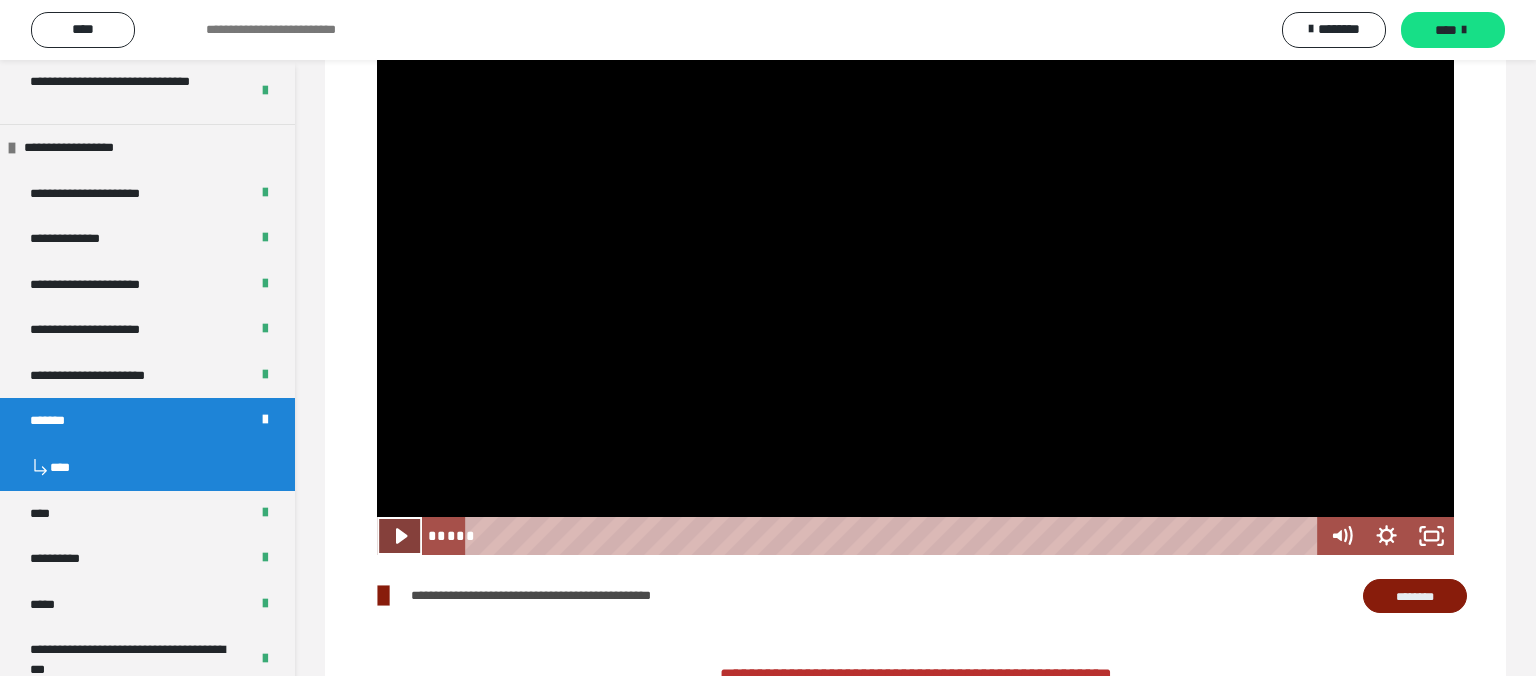 click 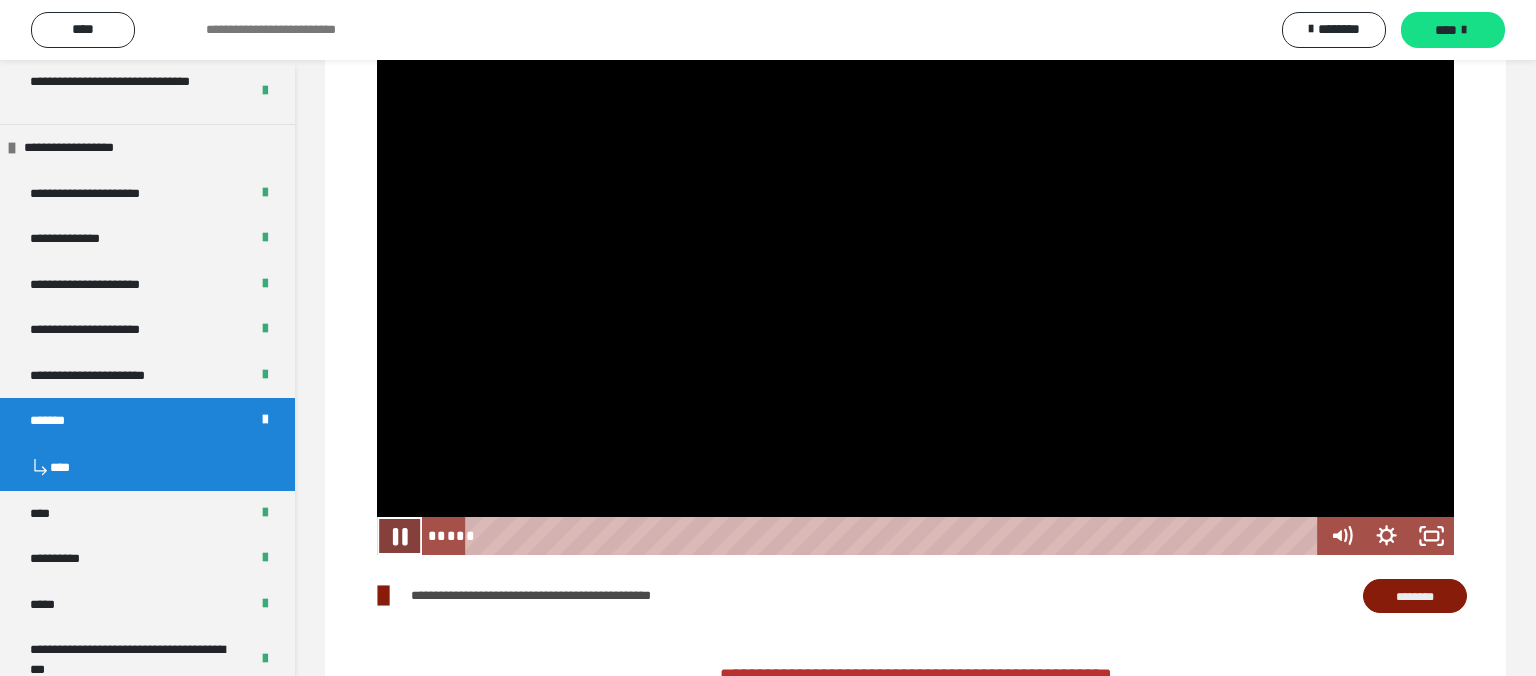 click 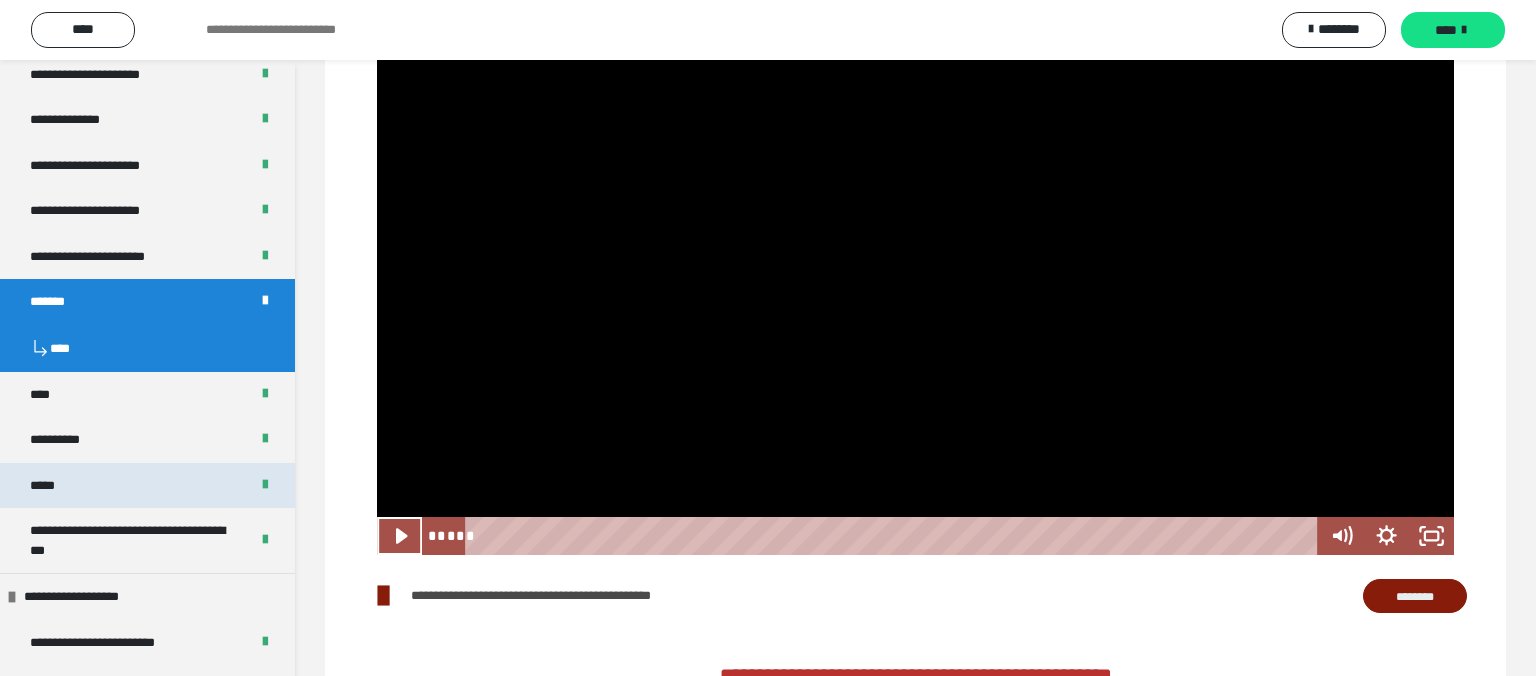 scroll, scrollTop: 1248, scrollLeft: 0, axis: vertical 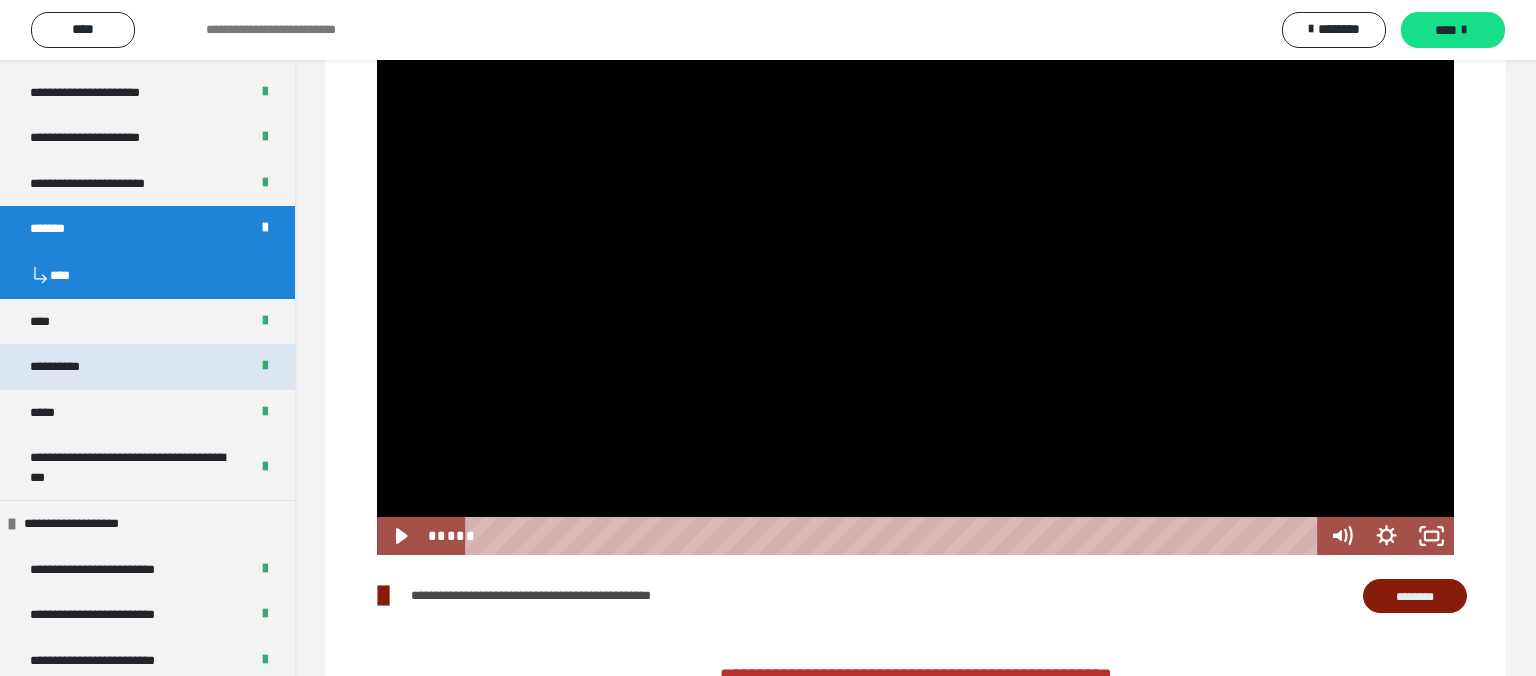 click on "**********" at bounding box center (68, 367) 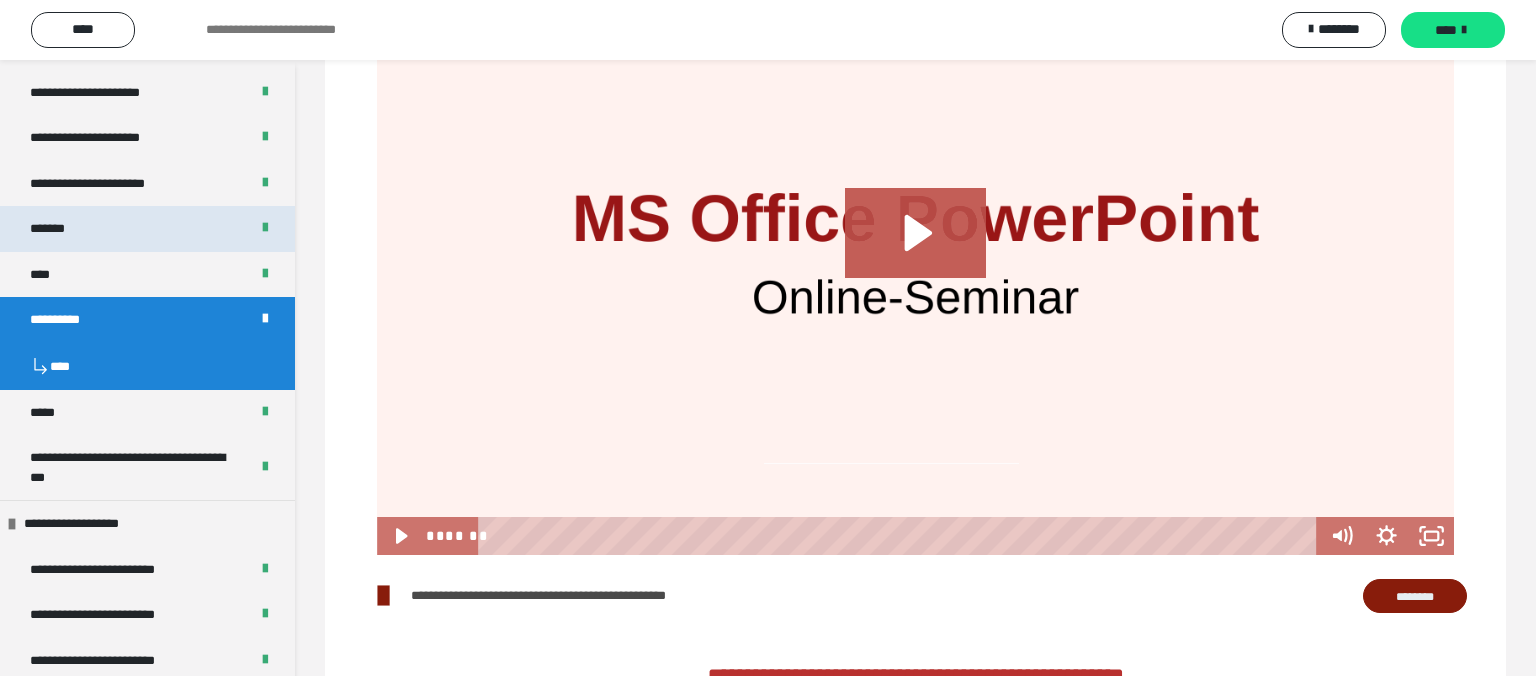 click on "*******" at bounding box center (147, 229) 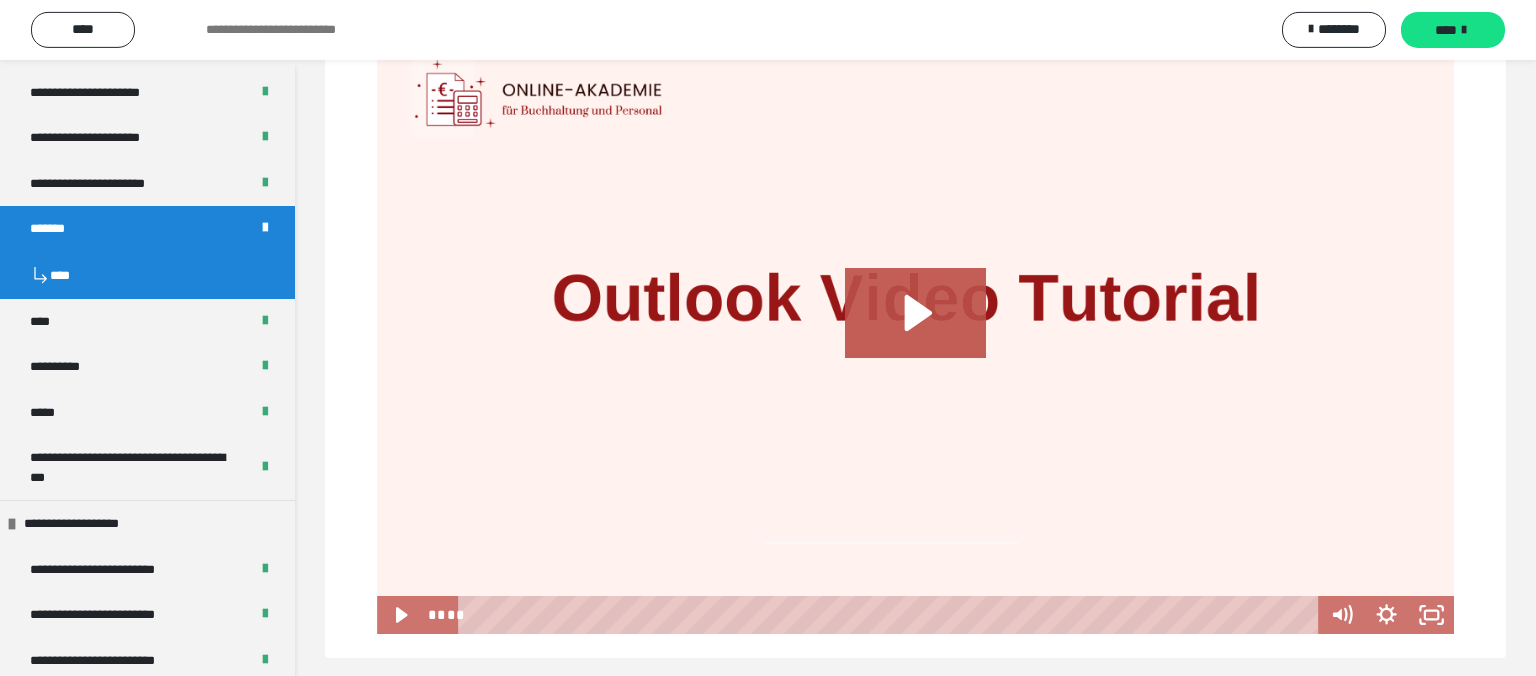 scroll, scrollTop: 1435, scrollLeft: 0, axis: vertical 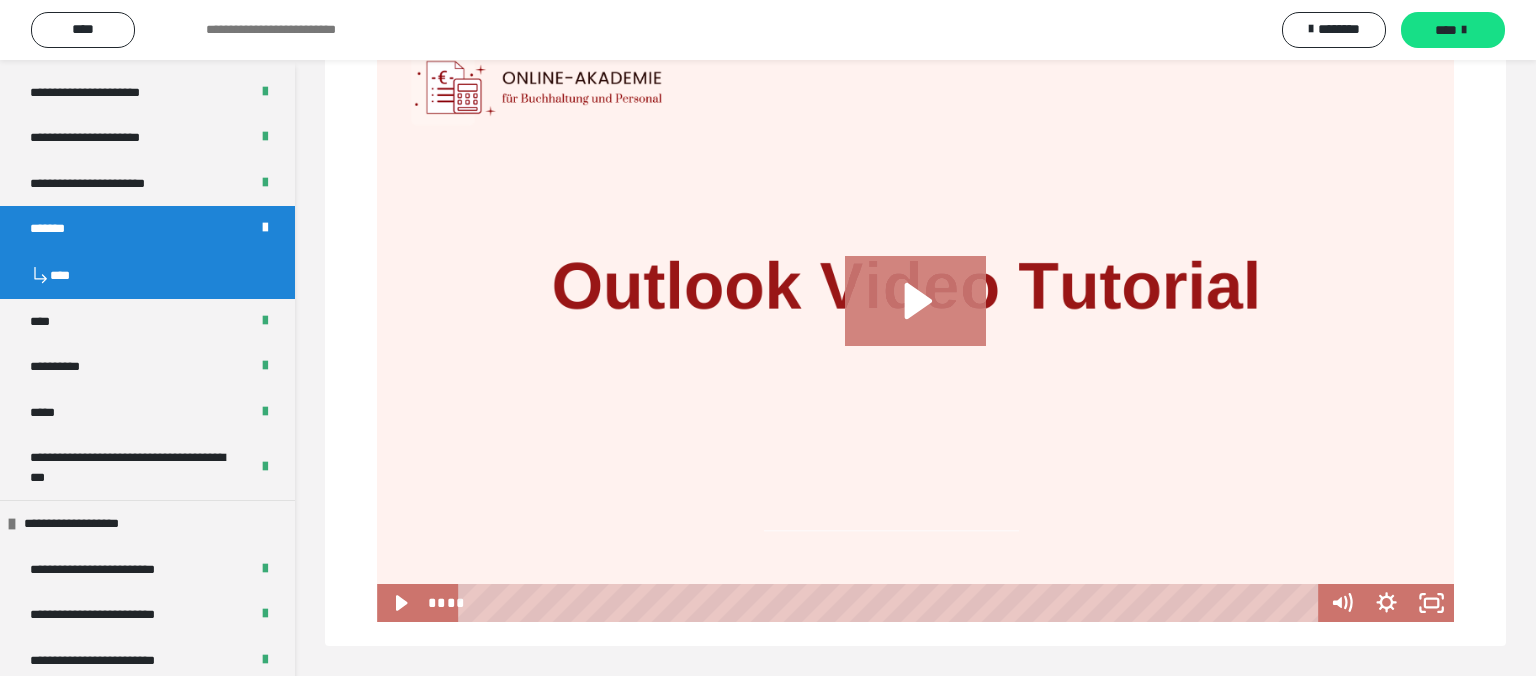 click 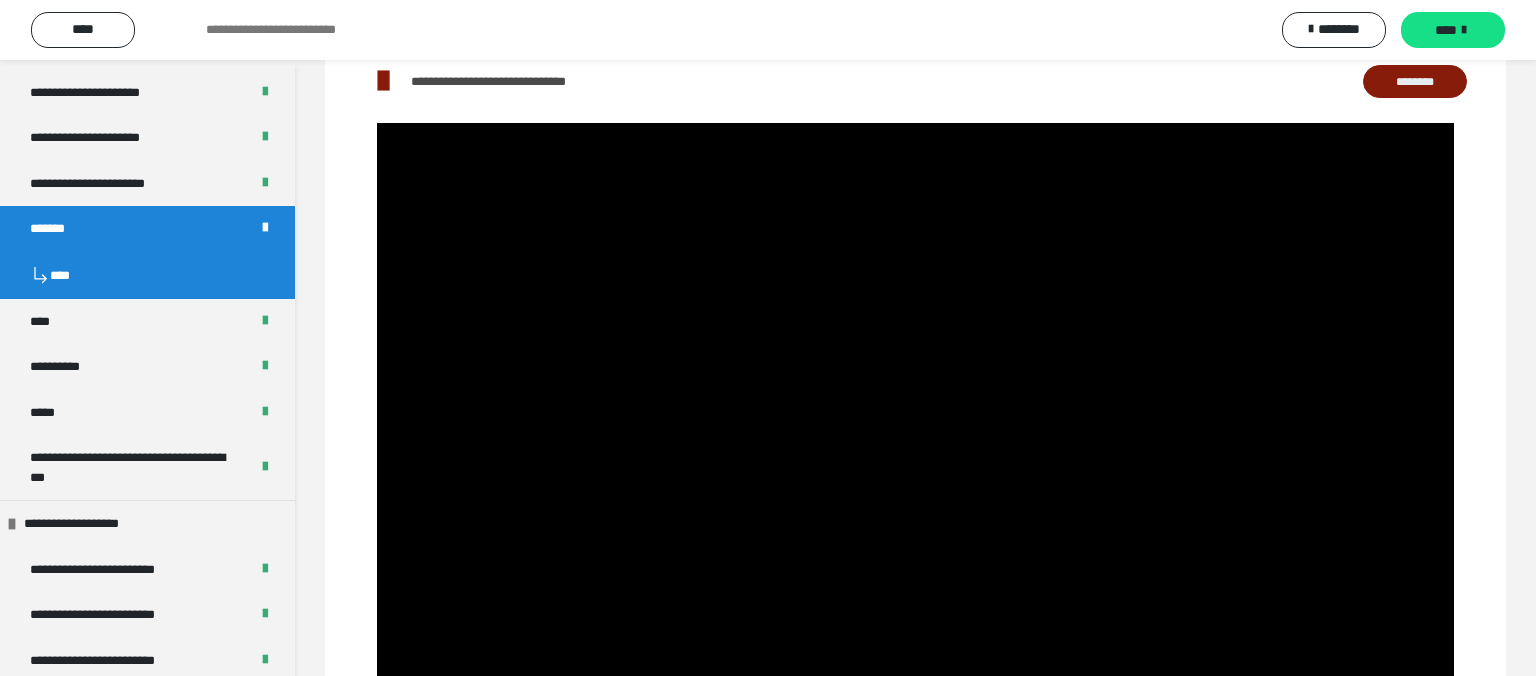 scroll, scrollTop: 1435, scrollLeft: 0, axis: vertical 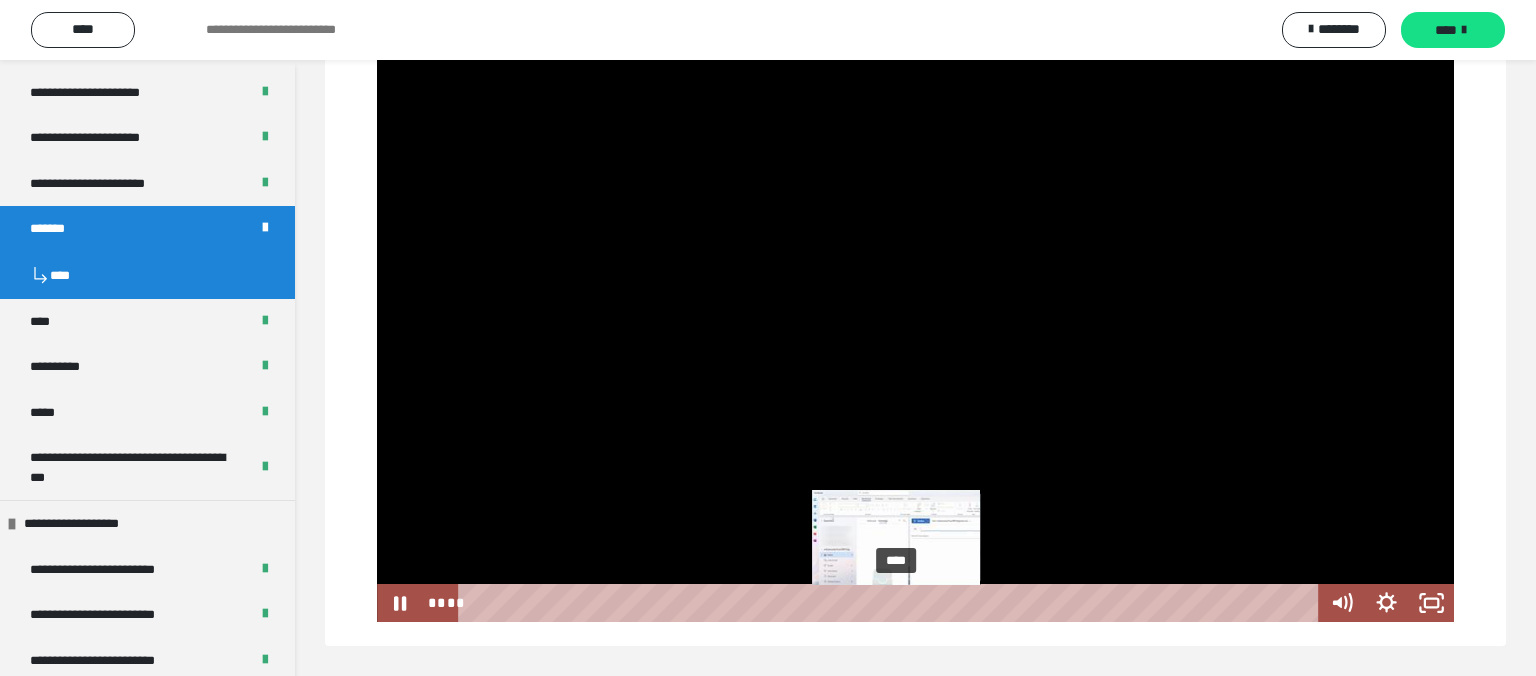 click on "****" at bounding box center (891, 603) 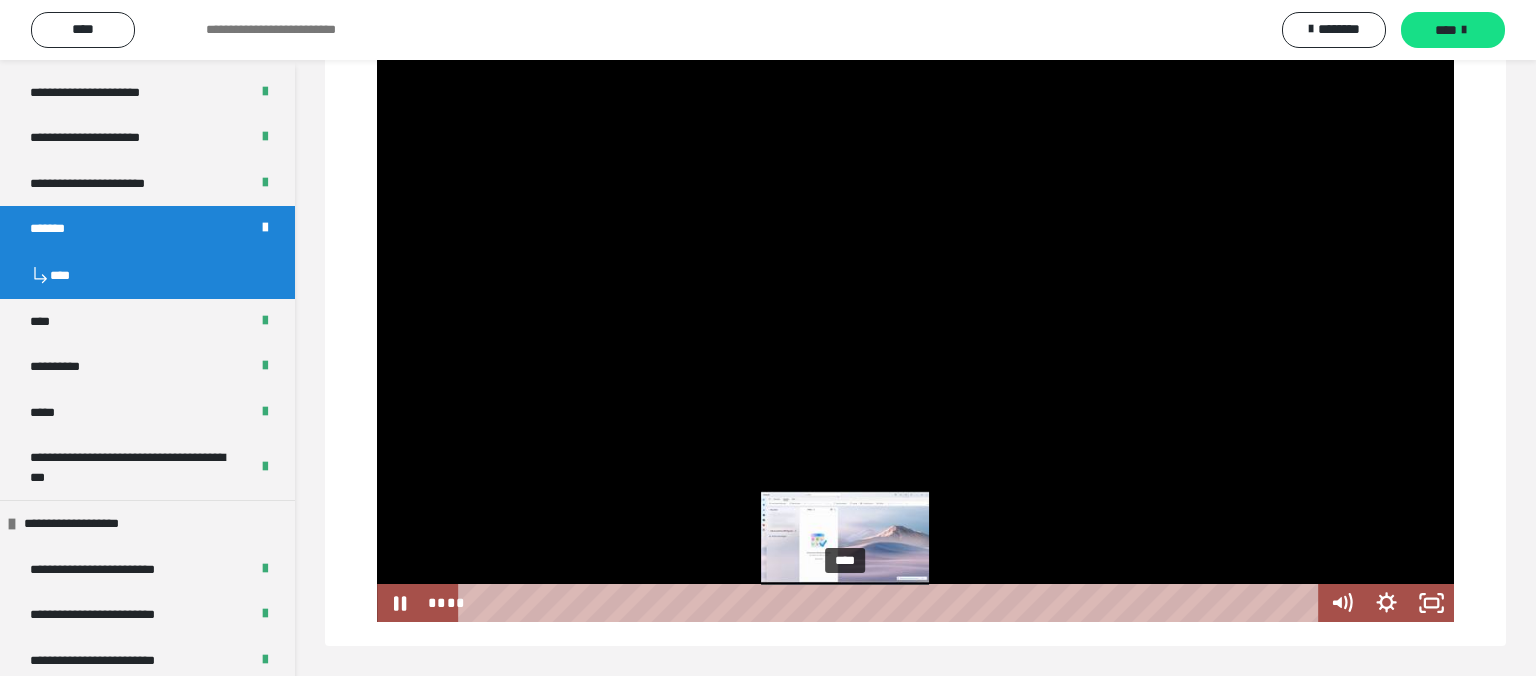 click on "****" at bounding box center (891, 603) 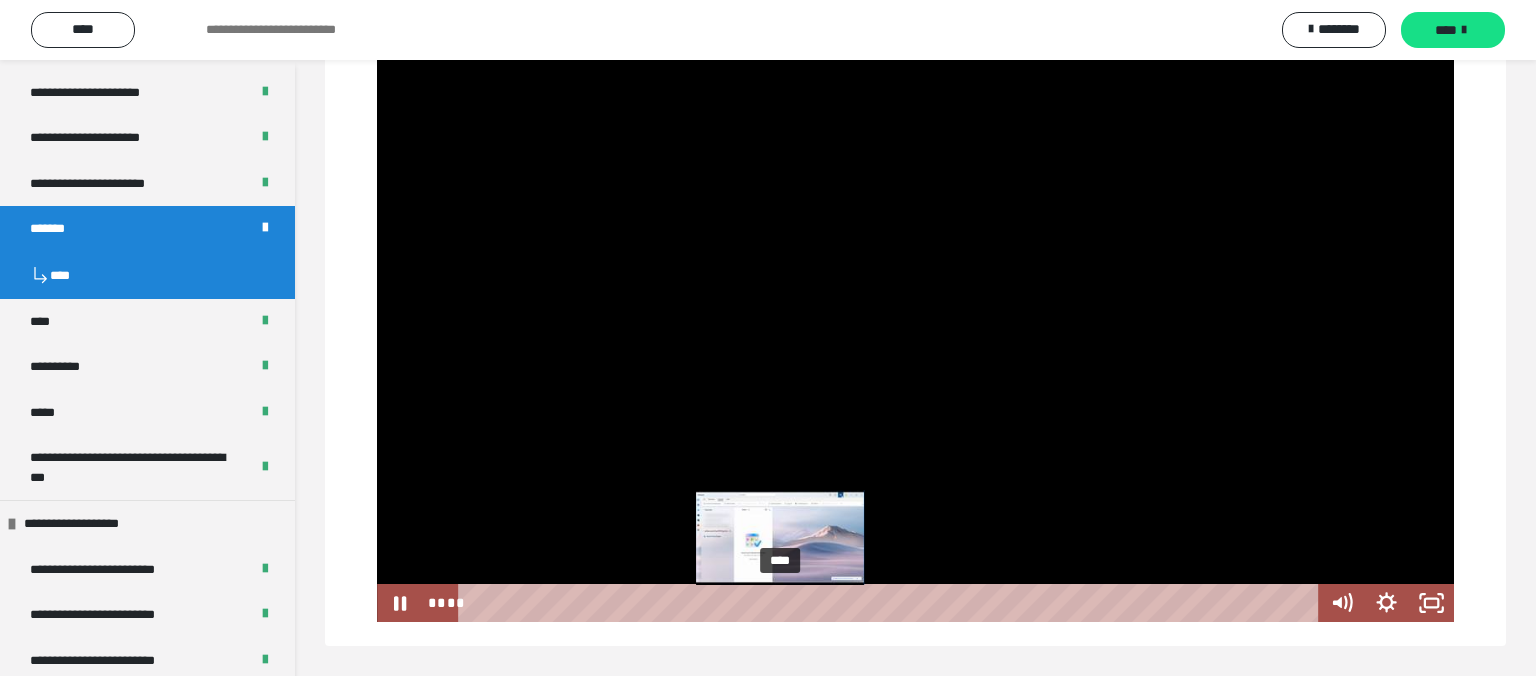 click on "****" at bounding box center [891, 603] 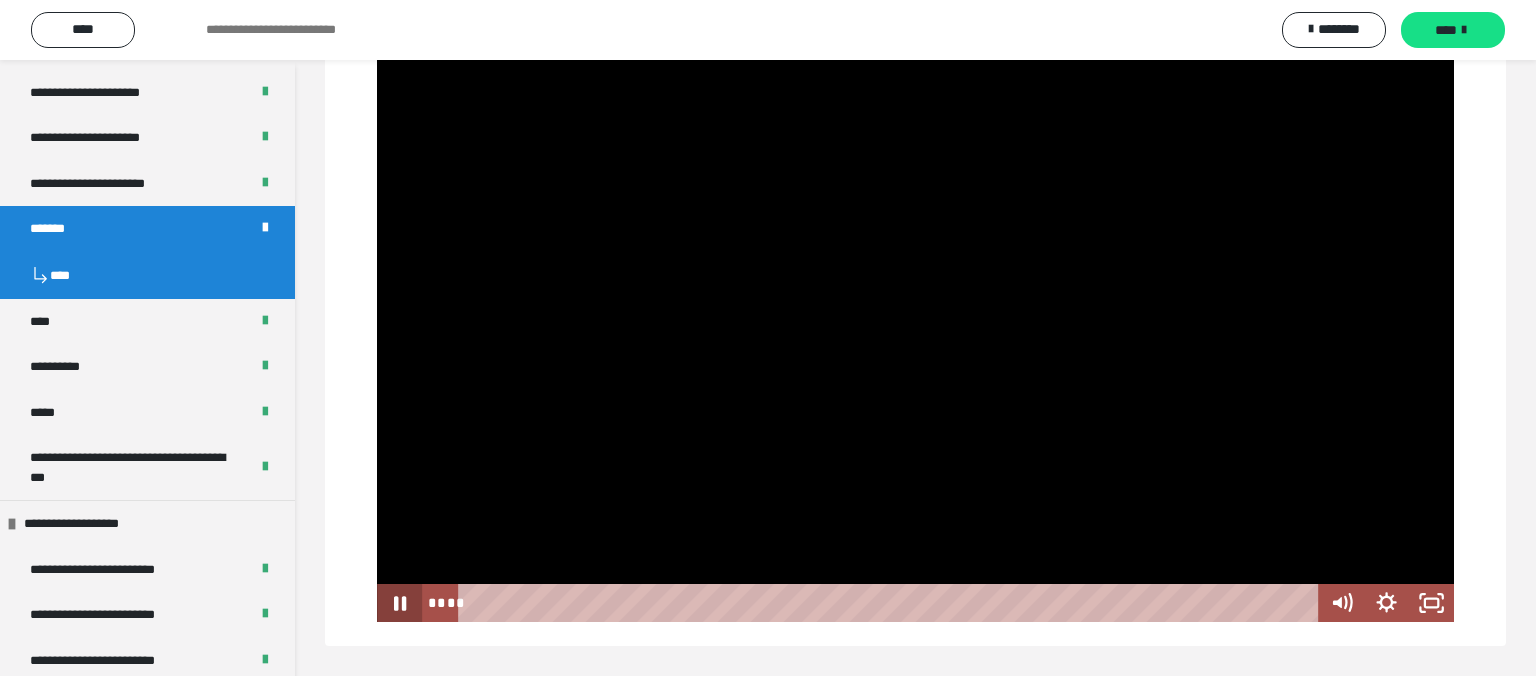 drag, startPoint x: 403, startPoint y: 598, endPoint x: 379, endPoint y: 595, distance: 24.186773 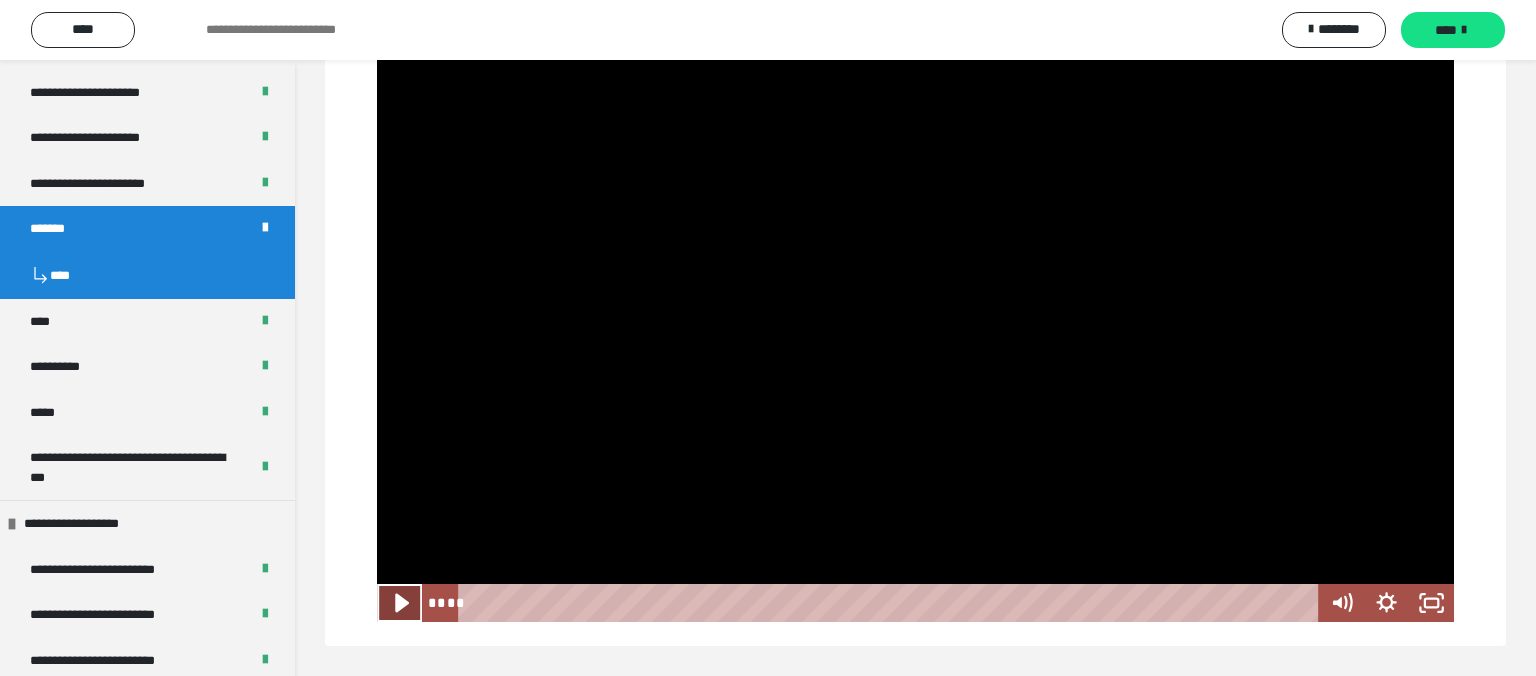 click 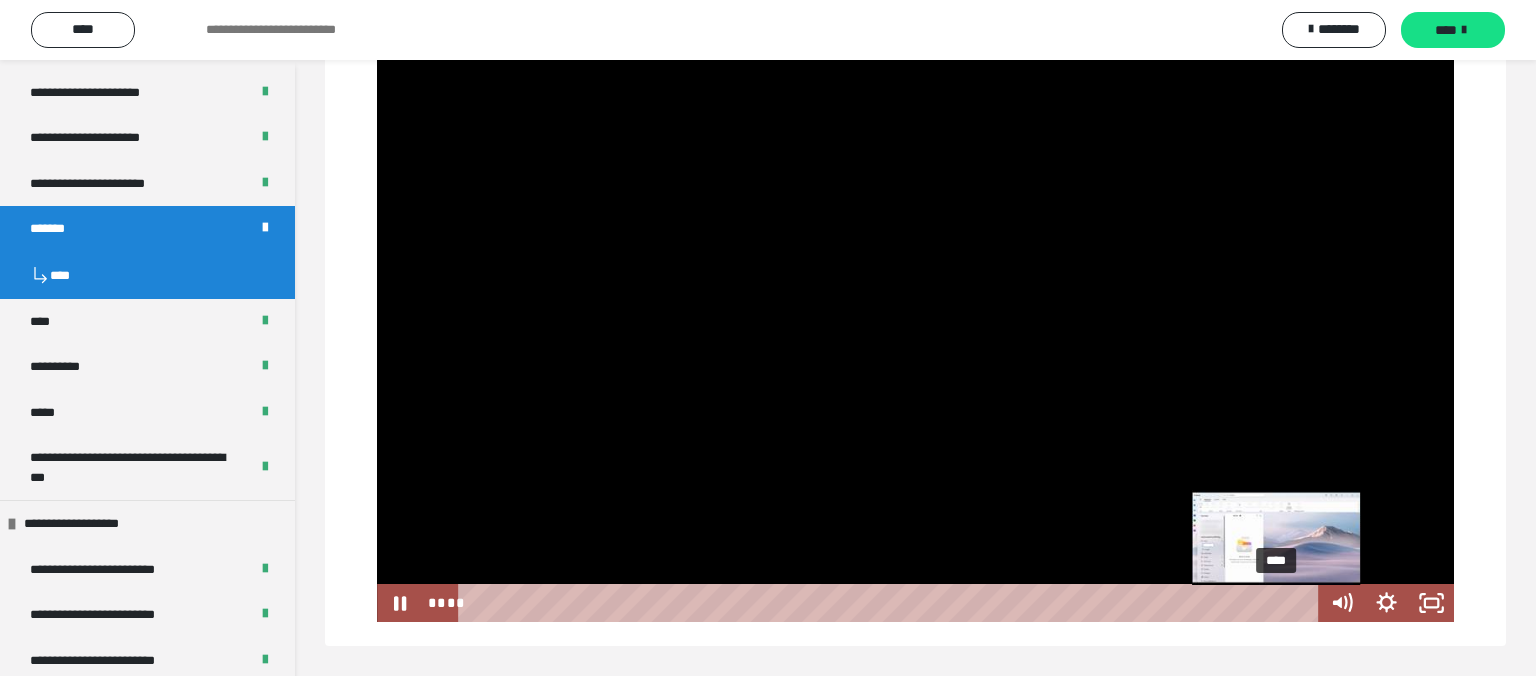 click on "****" at bounding box center [891, 603] 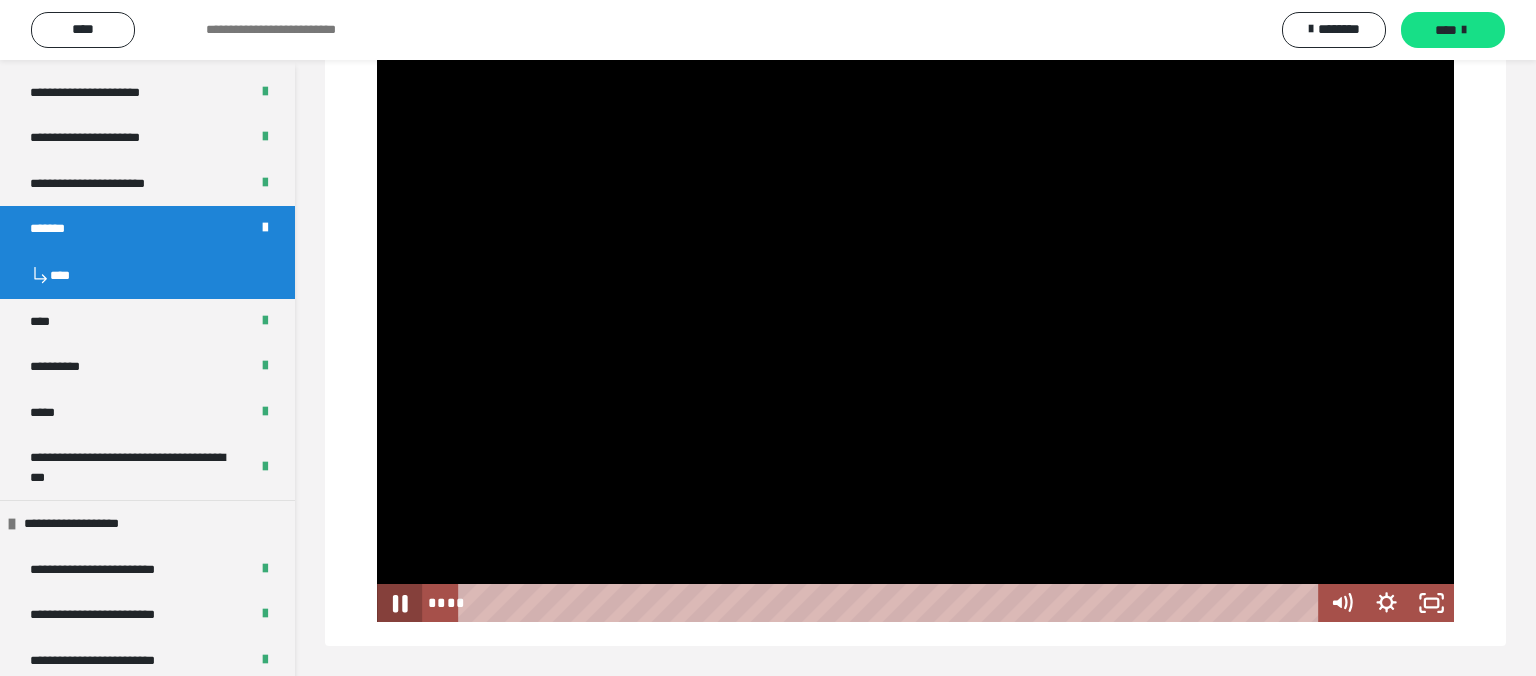 click 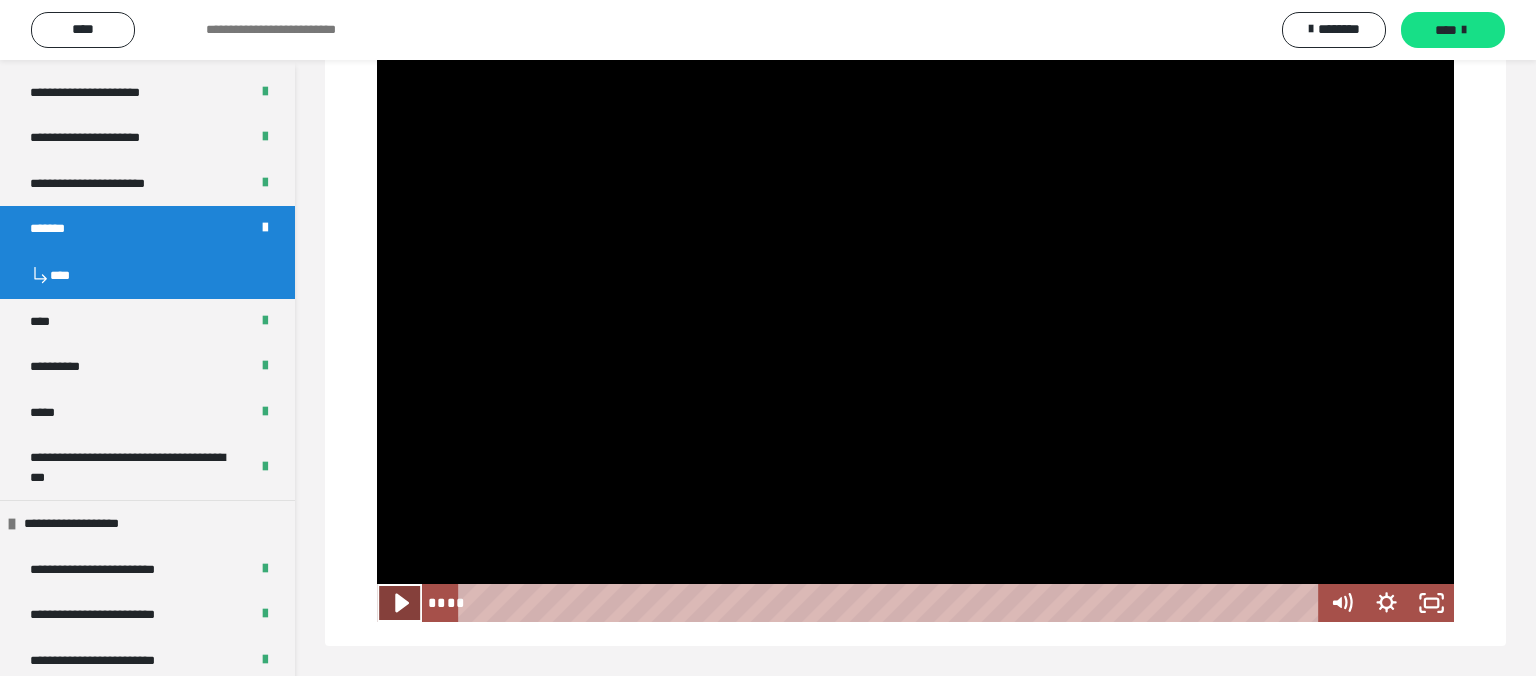 click 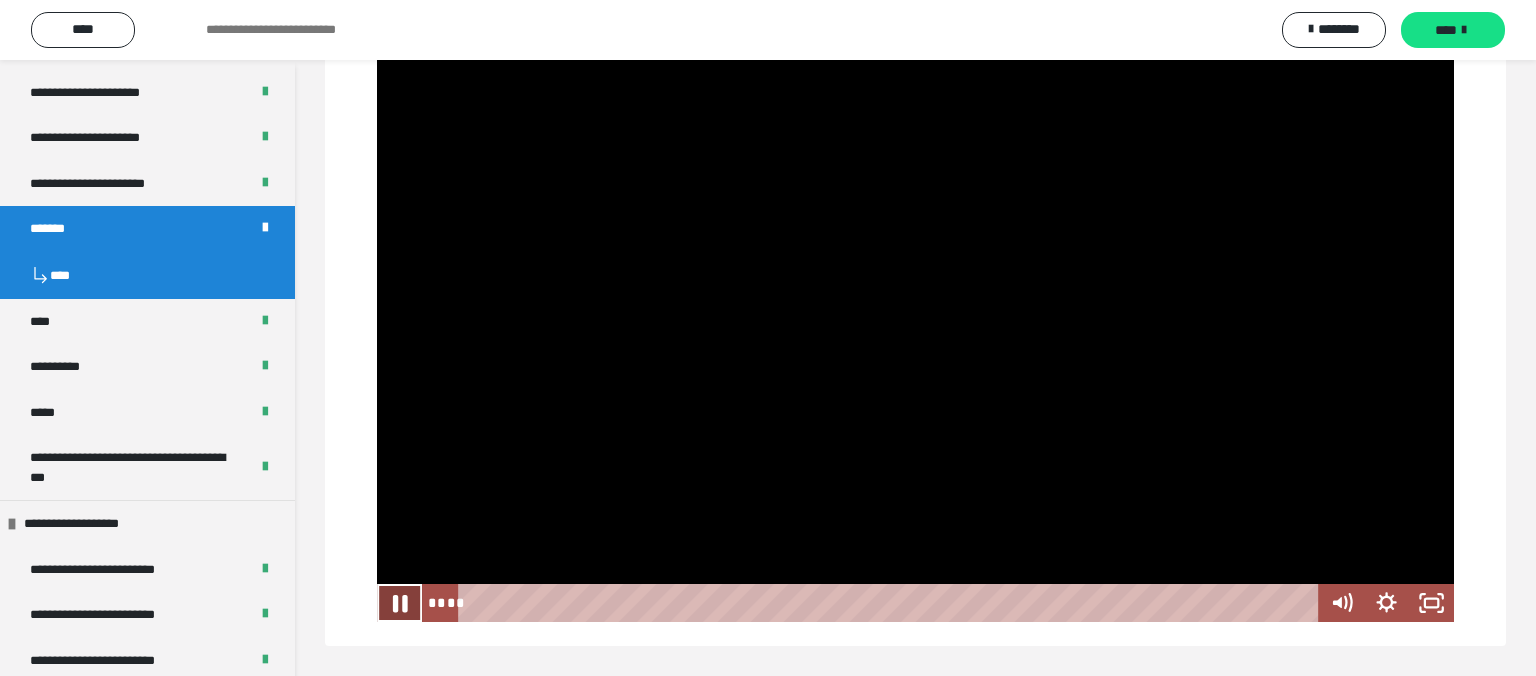 click 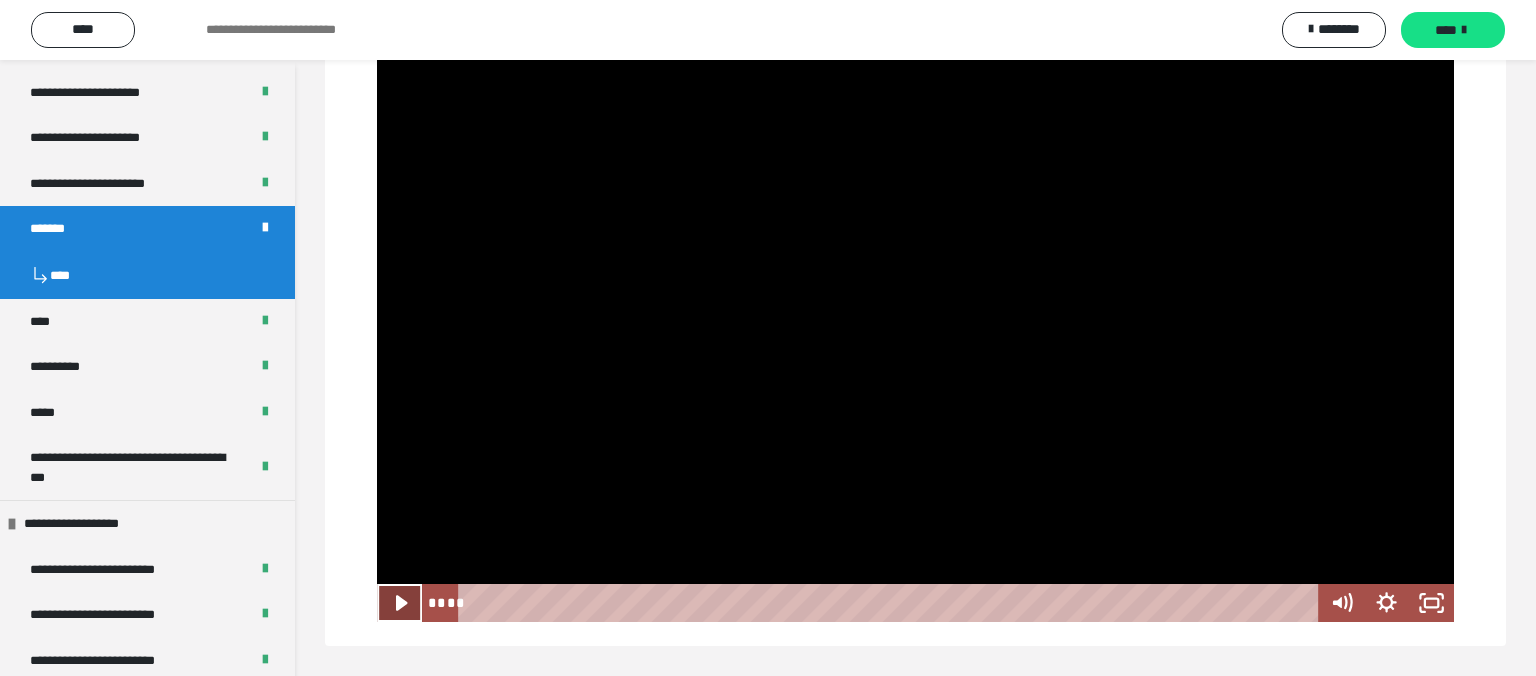 click 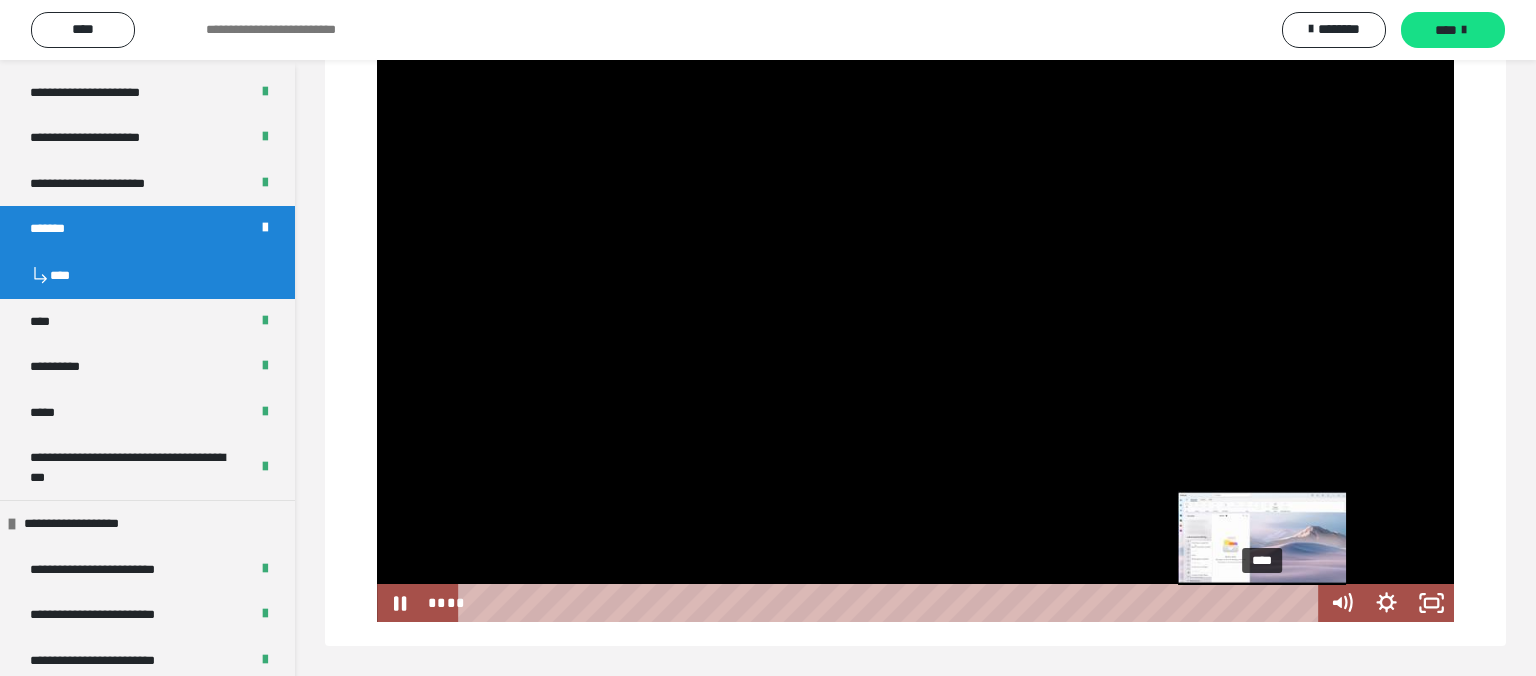 click on "****" at bounding box center (891, 603) 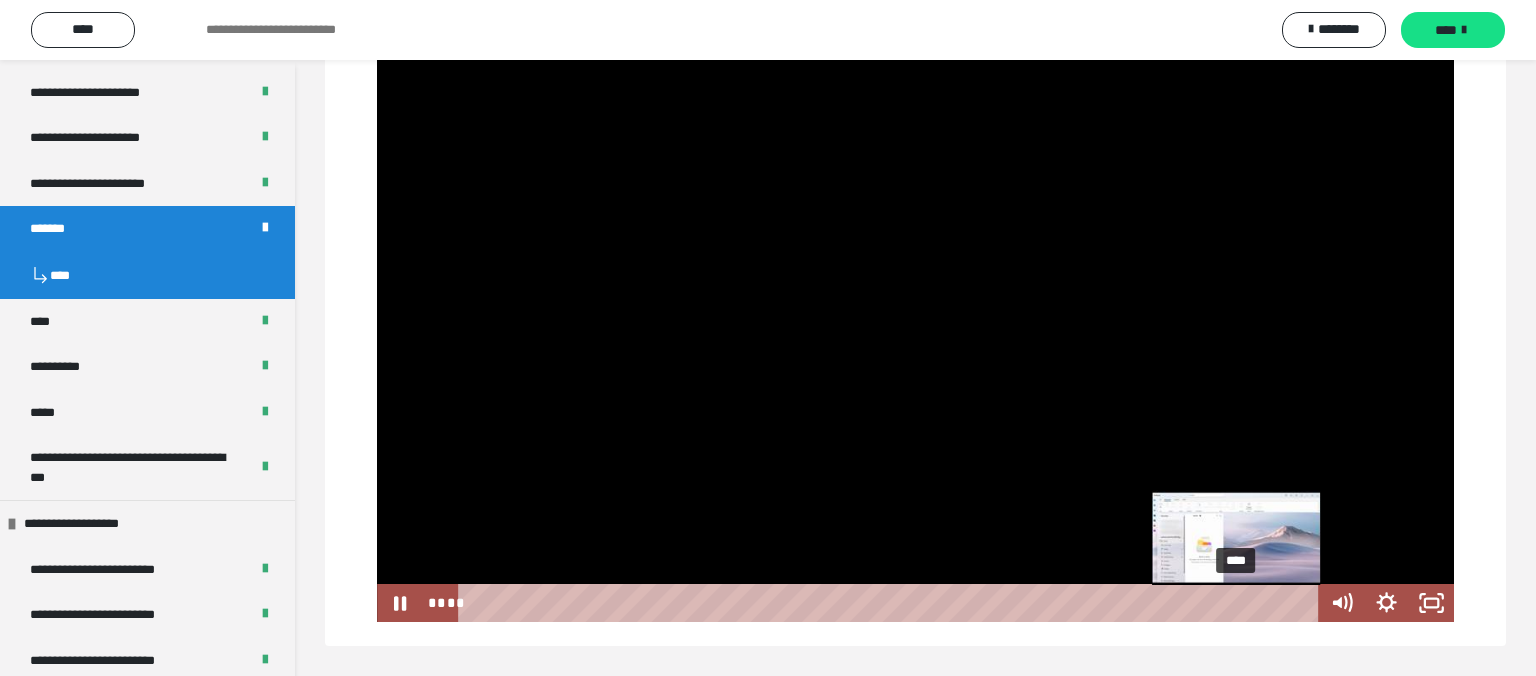 click on "****" at bounding box center [891, 603] 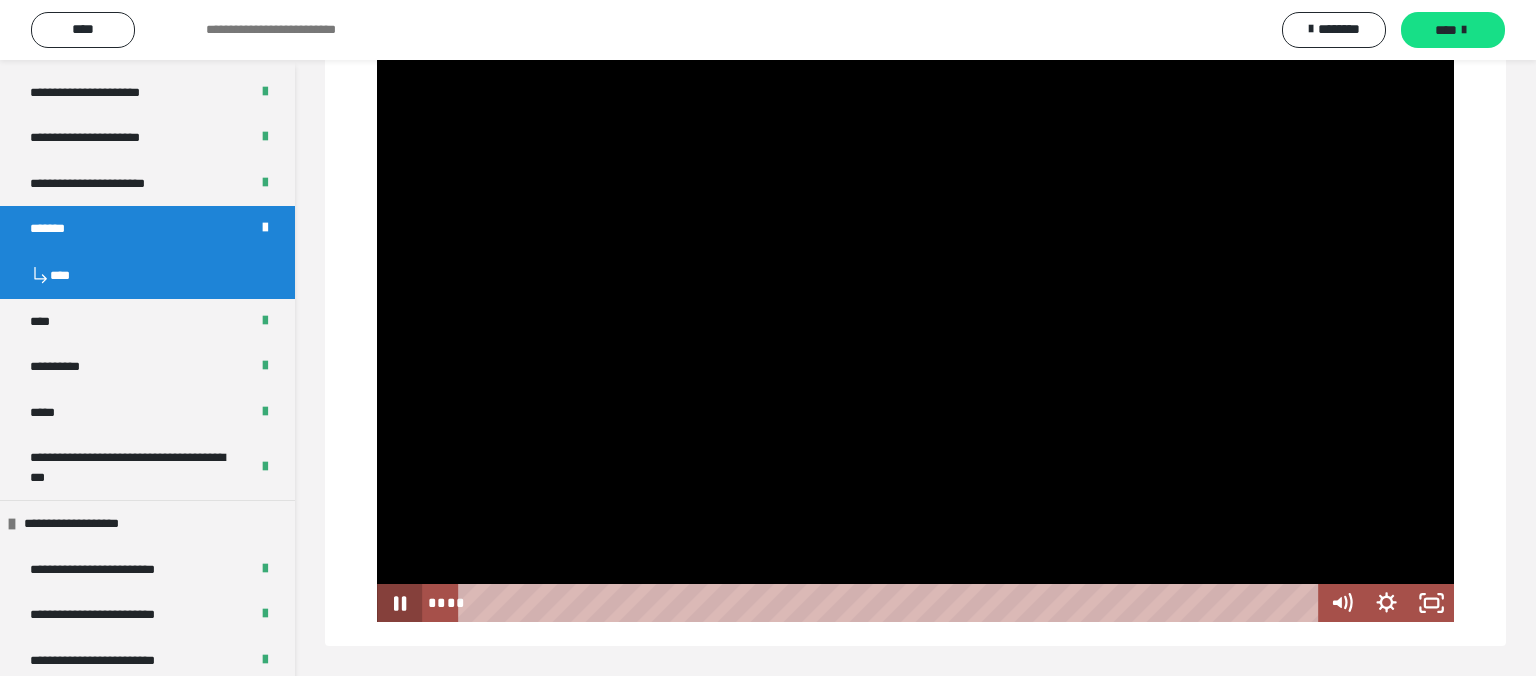 drag, startPoint x: 386, startPoint y: 614, endPoint x: 374, endPoint y: 607, distance: 13.892444 